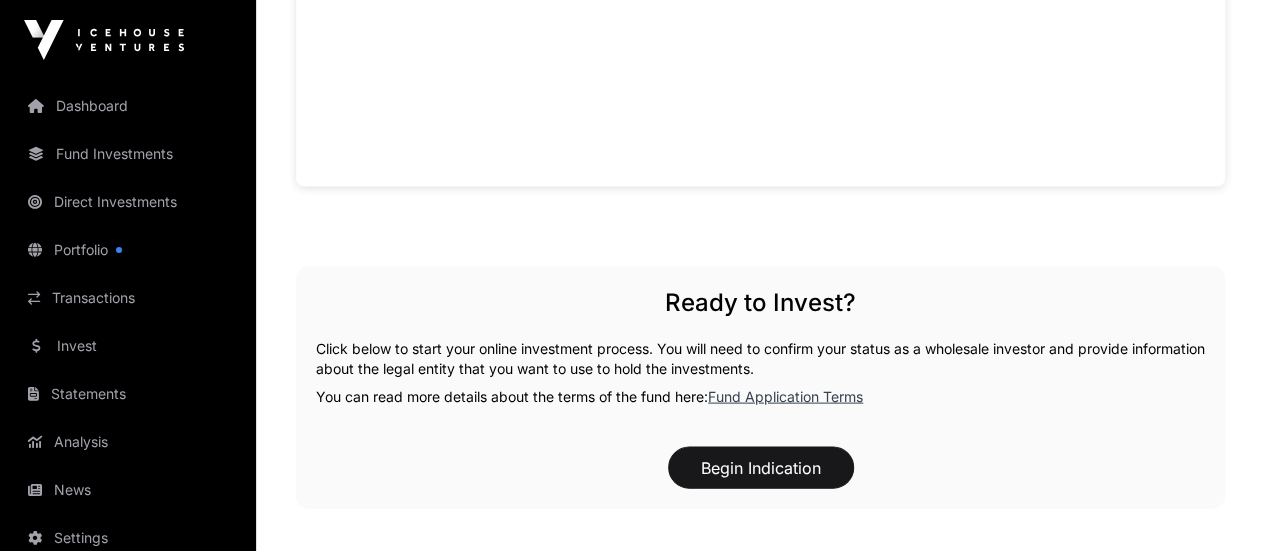 scroll, scrollTop: 1900, scrollLeft: 0, axis: vertical 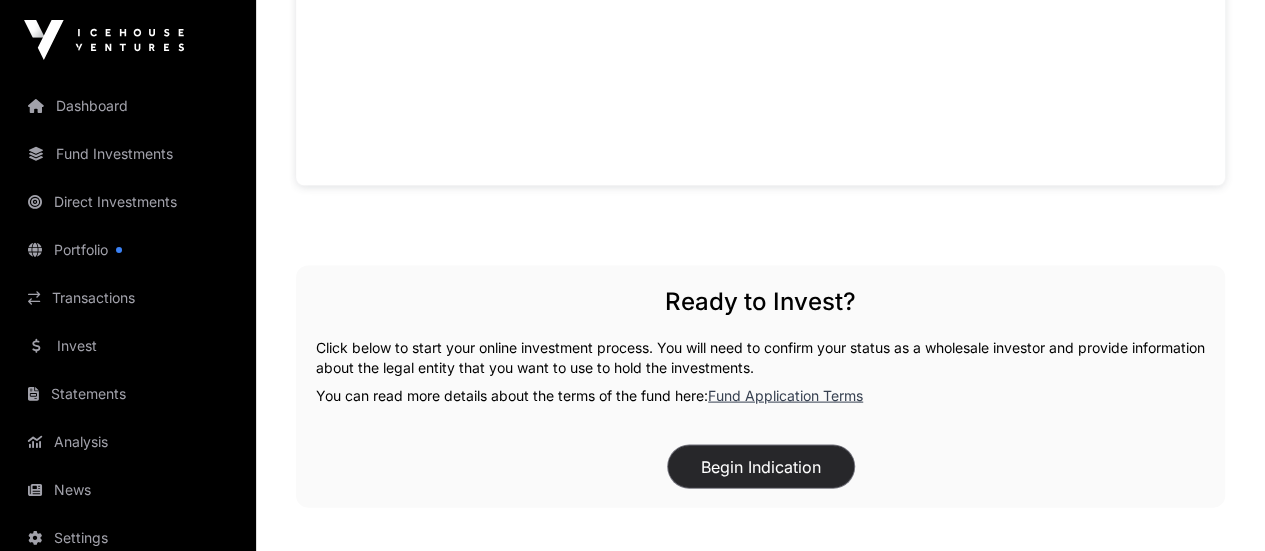 click on "Begin Indication" 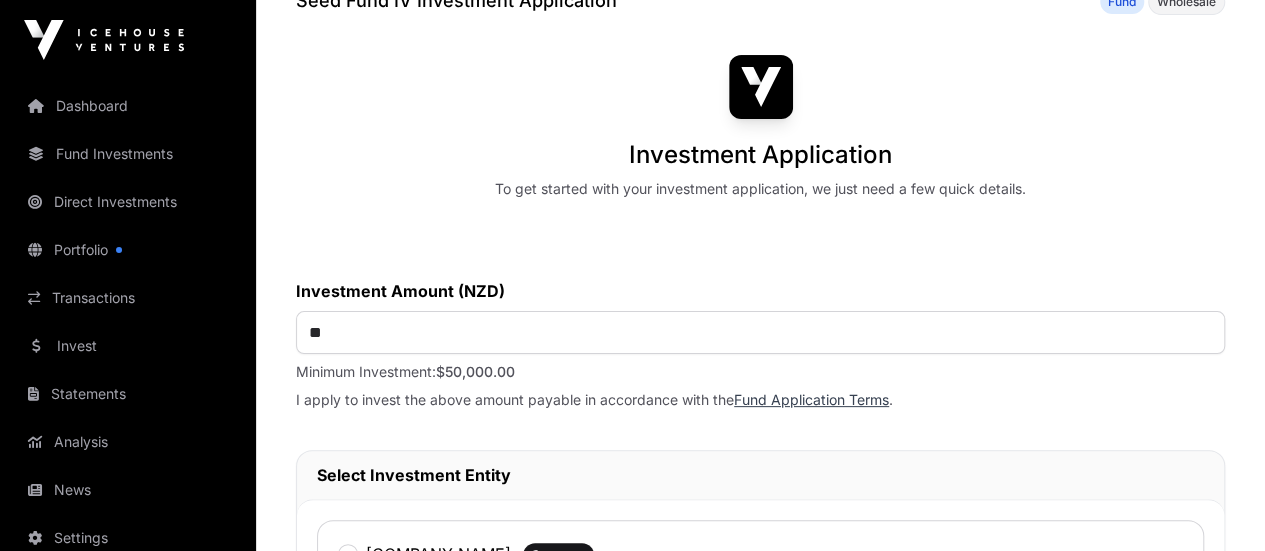scroll, scrollTop: 100, scrollLeft: 0, axis: vertical 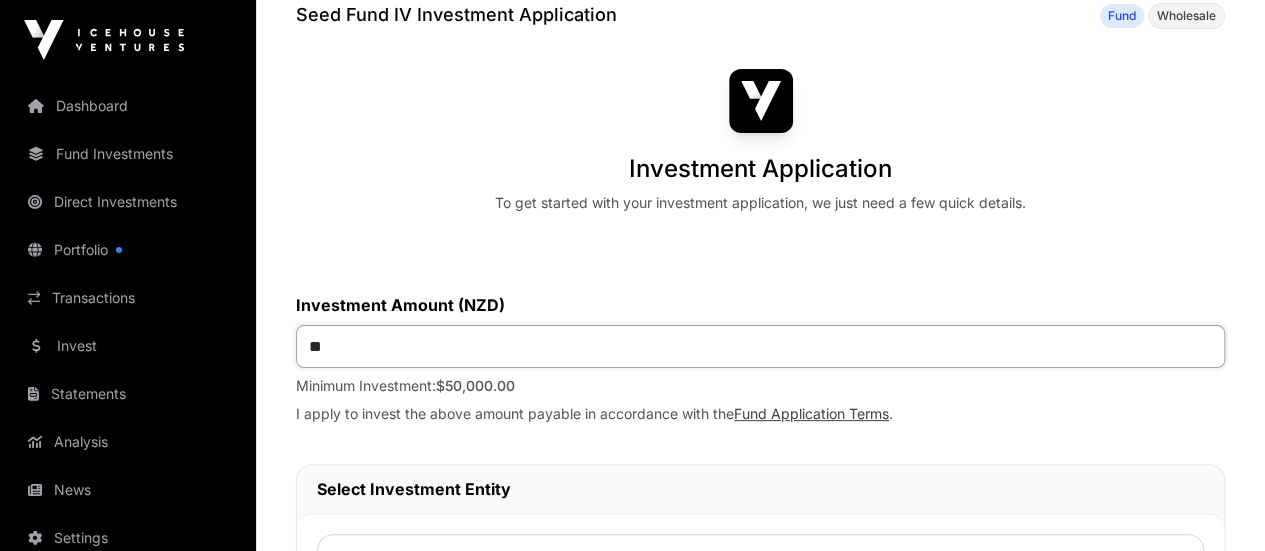 drag, startPoint x: 620, startPoint y: 330, endPoint x: 464, endPoint y: 347, distance: 156.92355 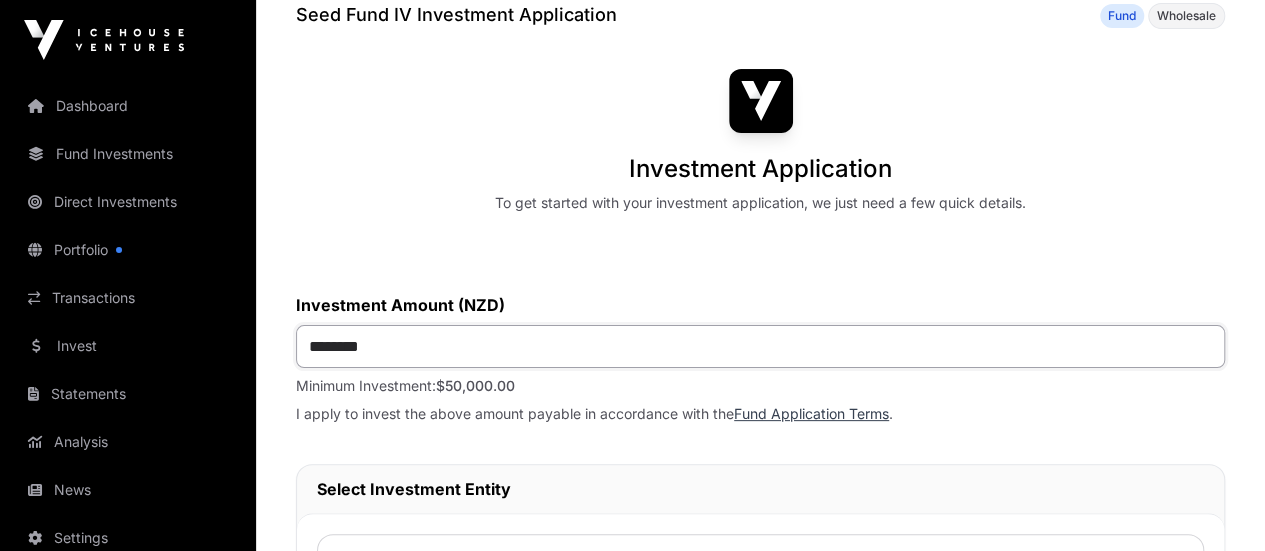 type on "**********" 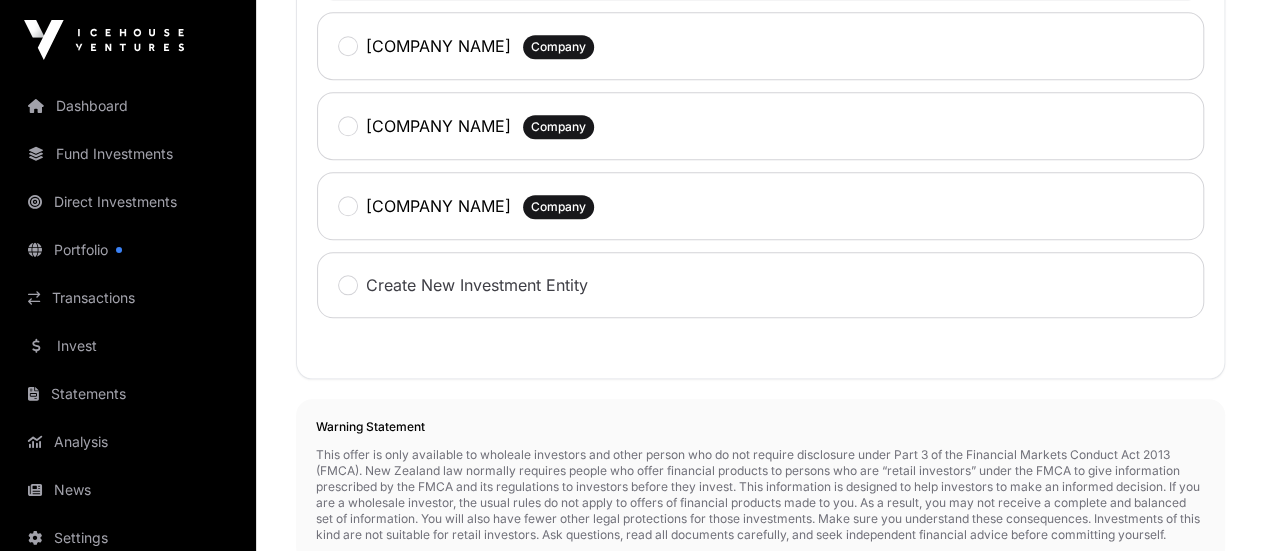 scroll, scrollTop: 900, scrollLeft: 0, axis: vertical 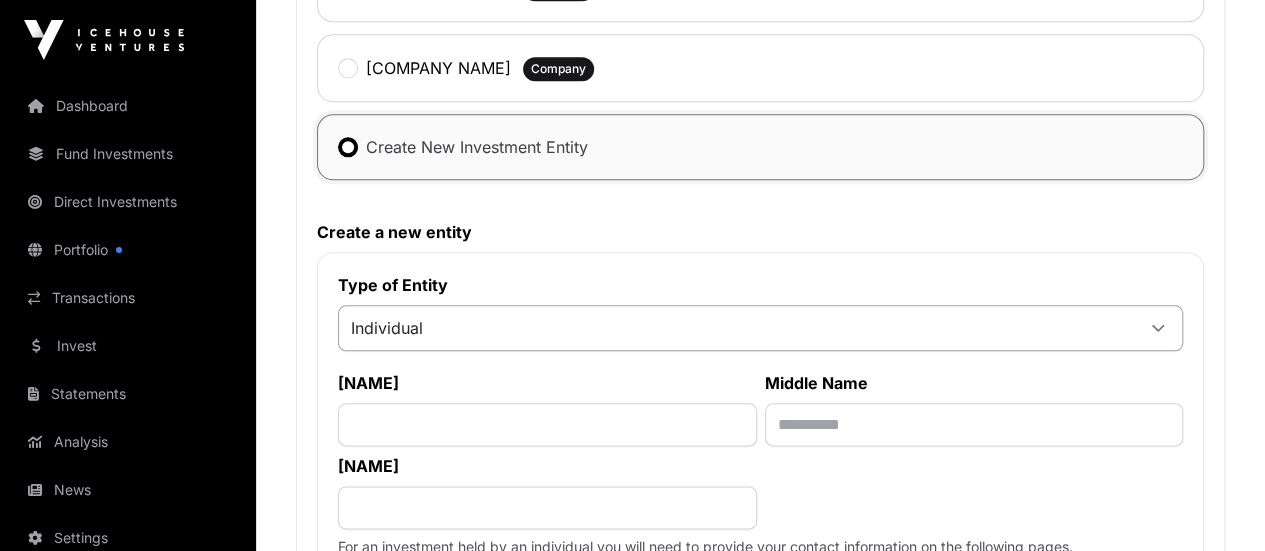 click on "Individual" 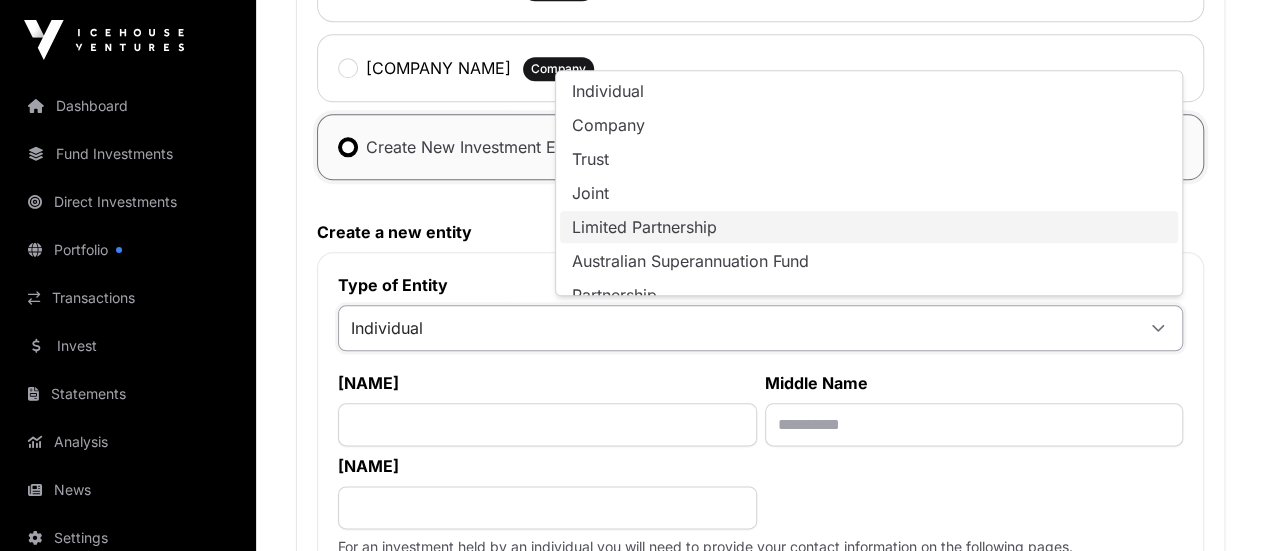 scroll, scrollTop: 16, scrollLeft: 0, axis: vertical 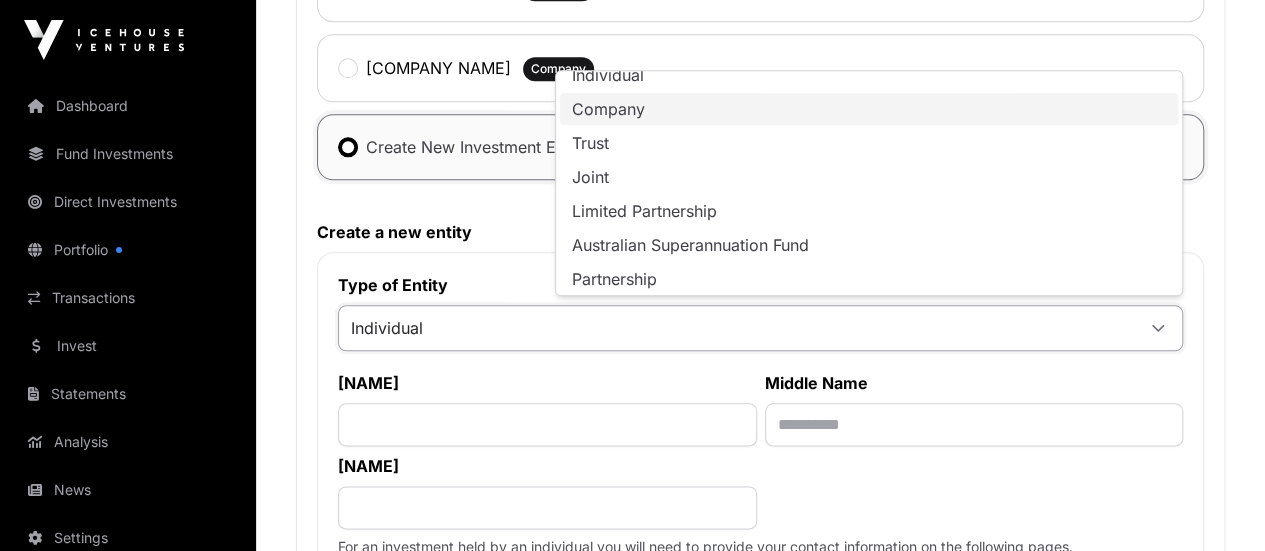 click on "Company" 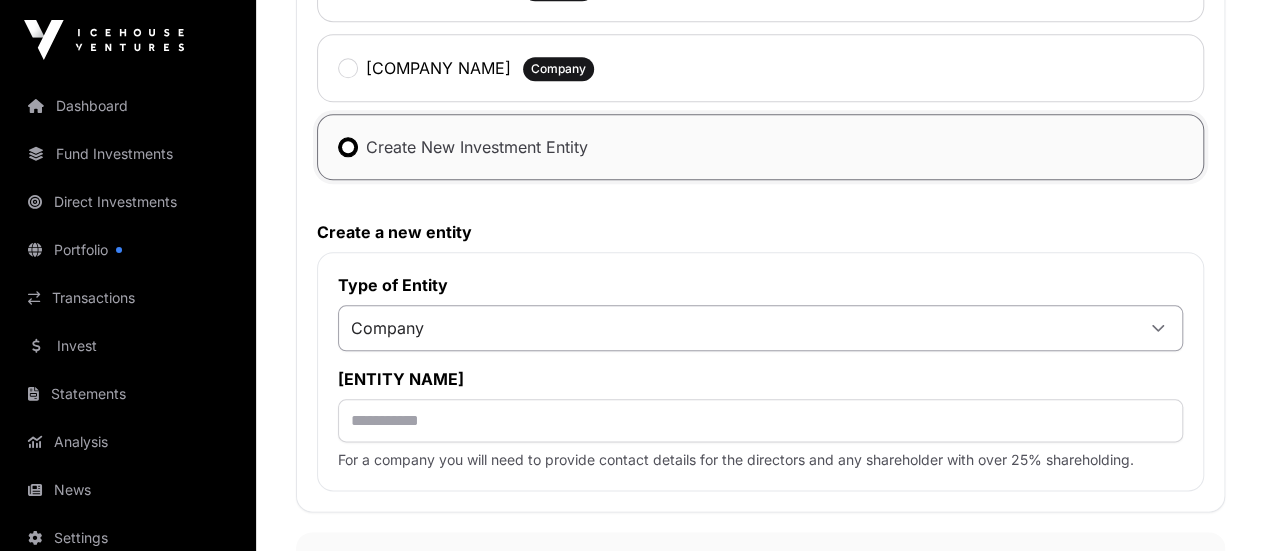 click on "Company" 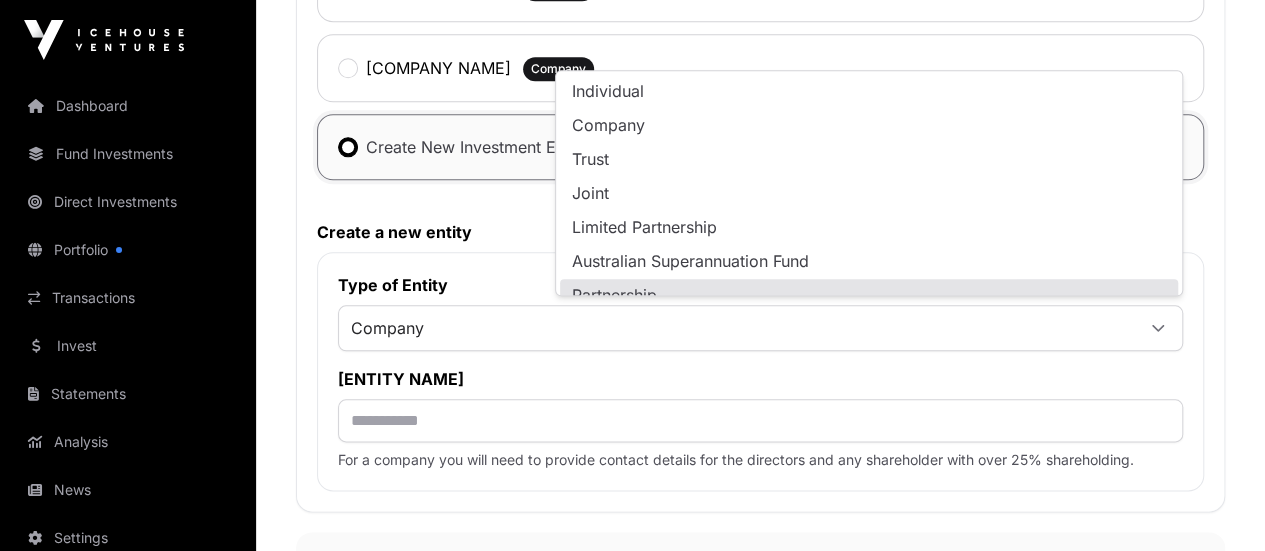 scroll, scrollTop: 16, scrollLeft: 0, axis: vertical 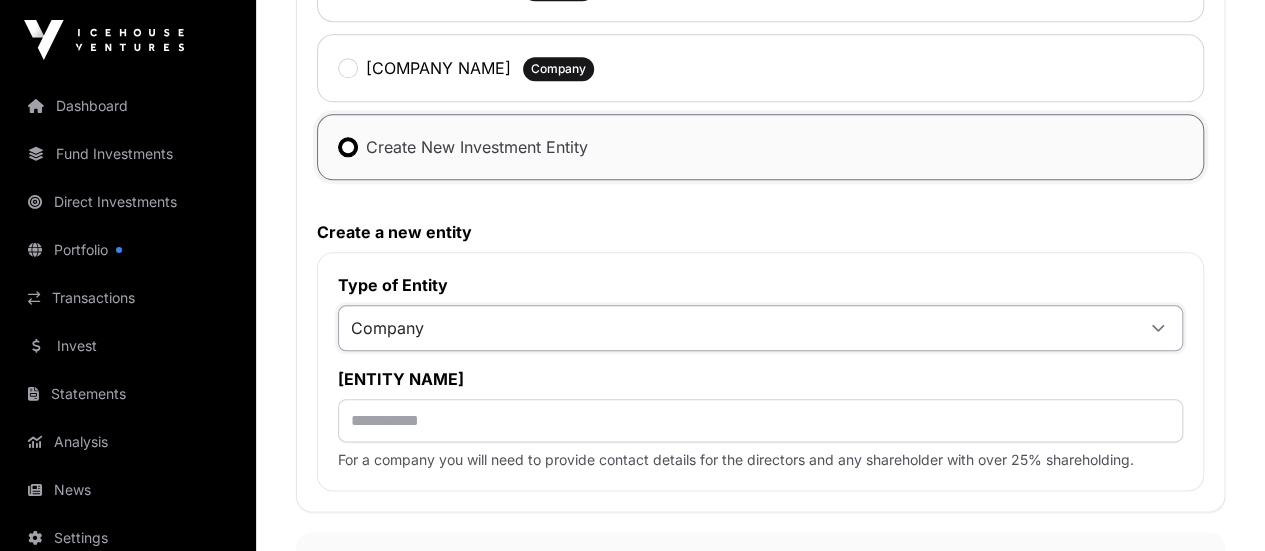 click on "Company" 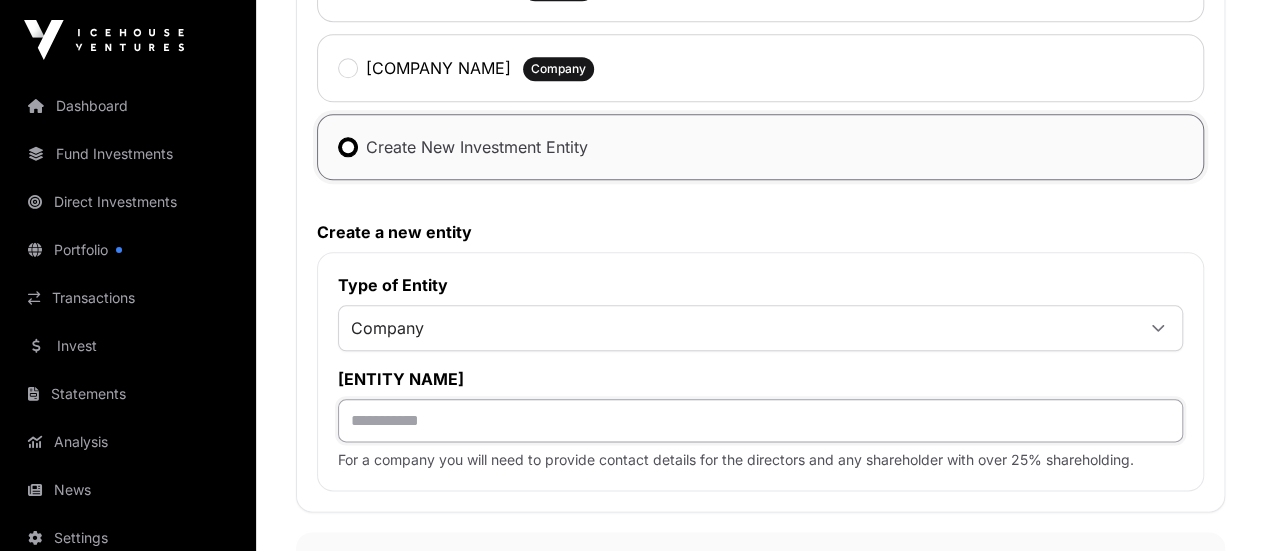 click 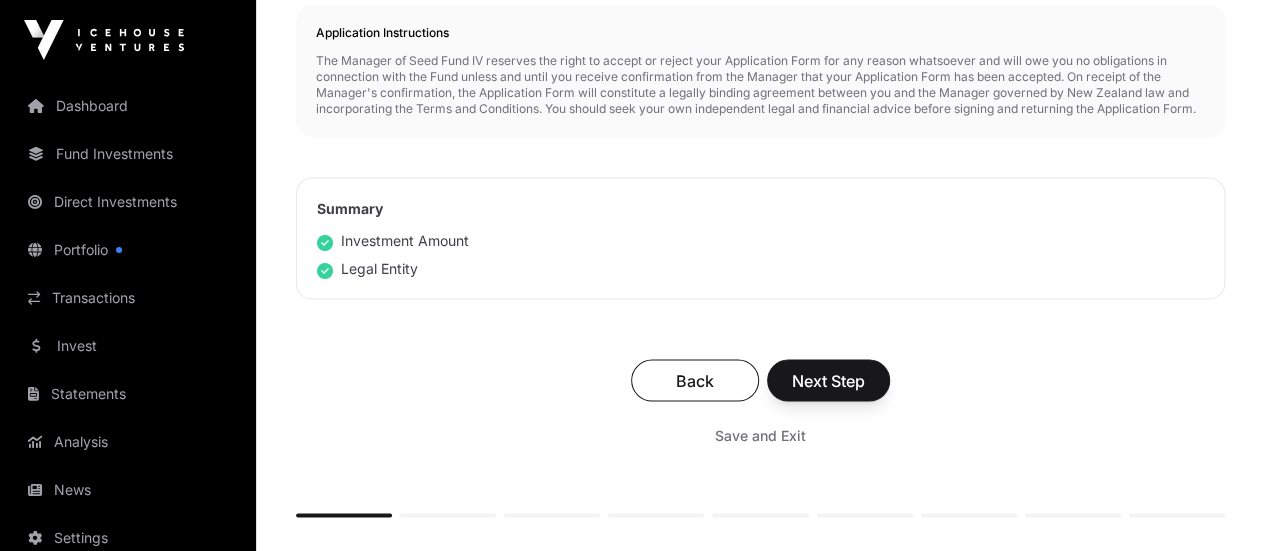 scroll, scrollTop: 1700, scrollLeft: 0, axis: vertical 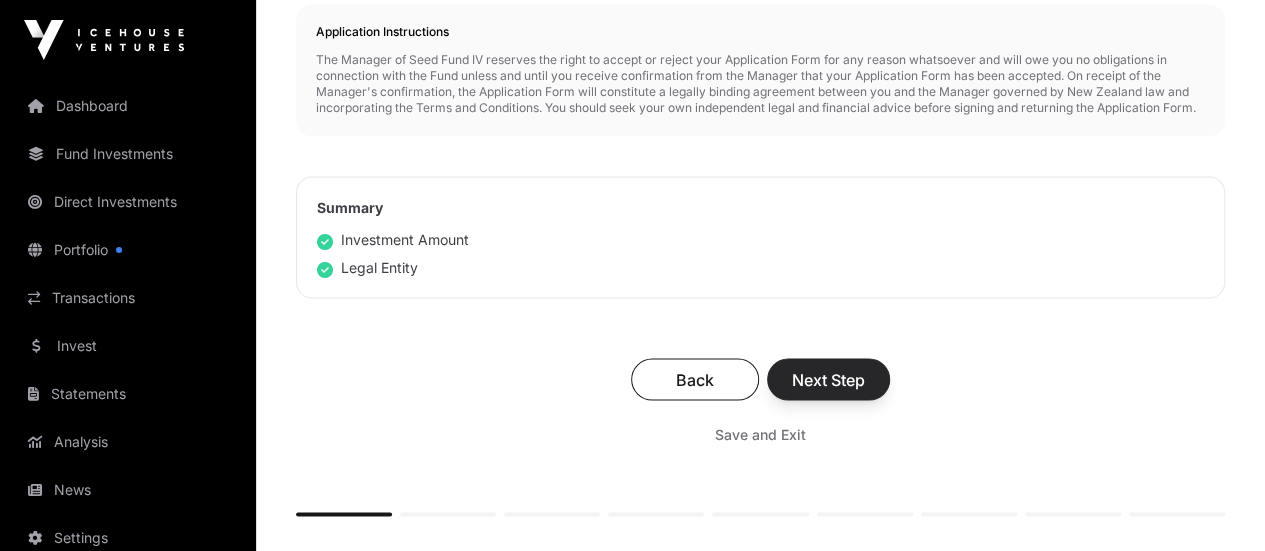 type on "**********" 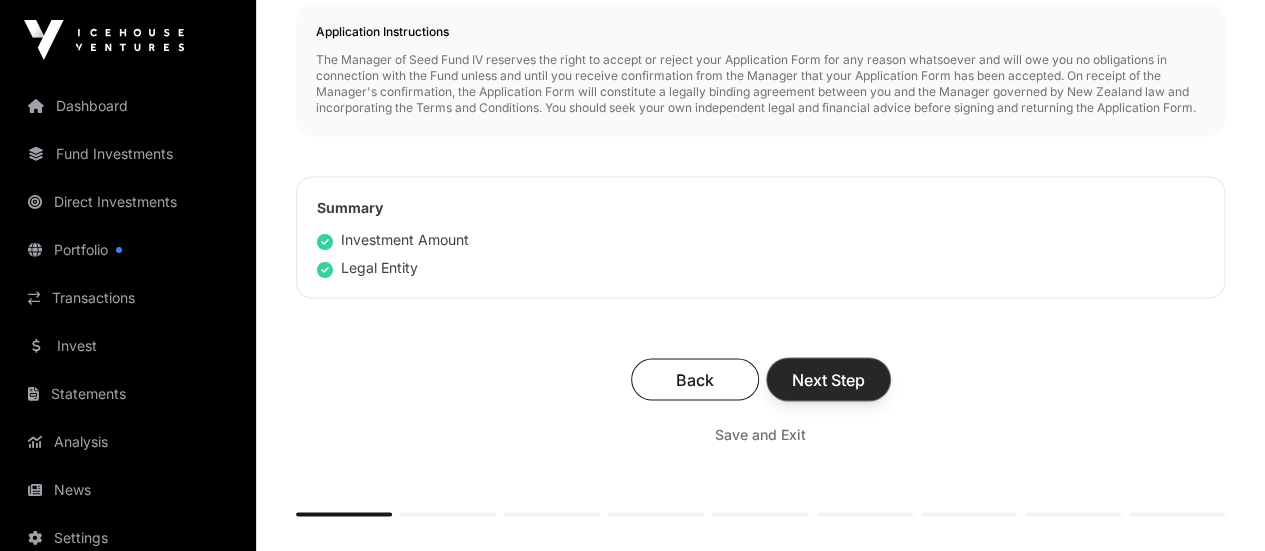 click on "Next Step" 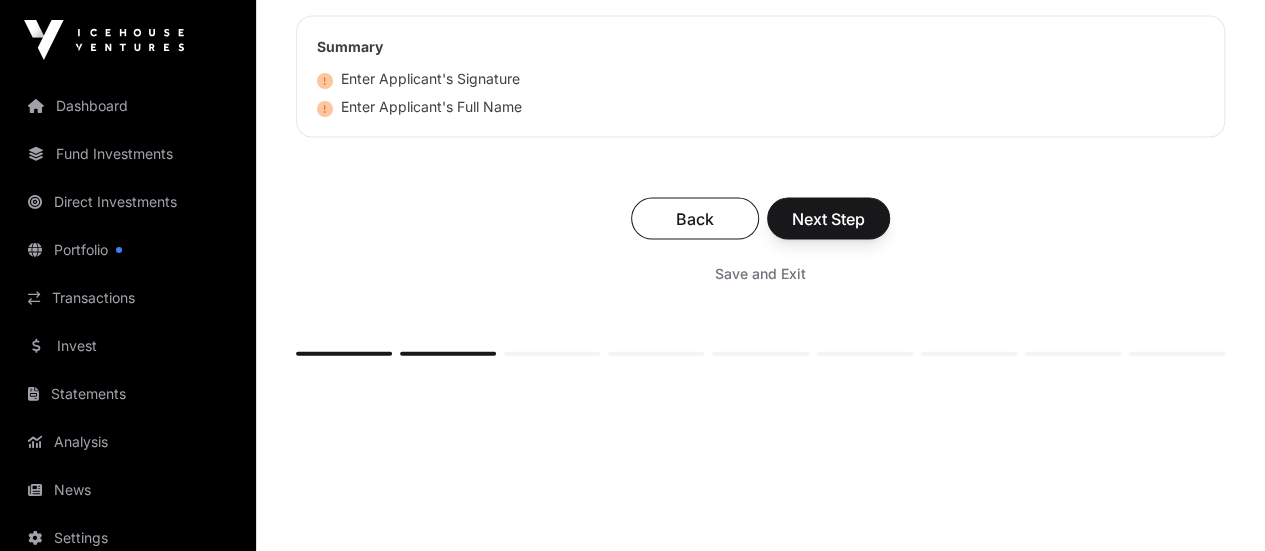 scroll, scrollTop: 6200, scrollLeft: 0, axis: vertical 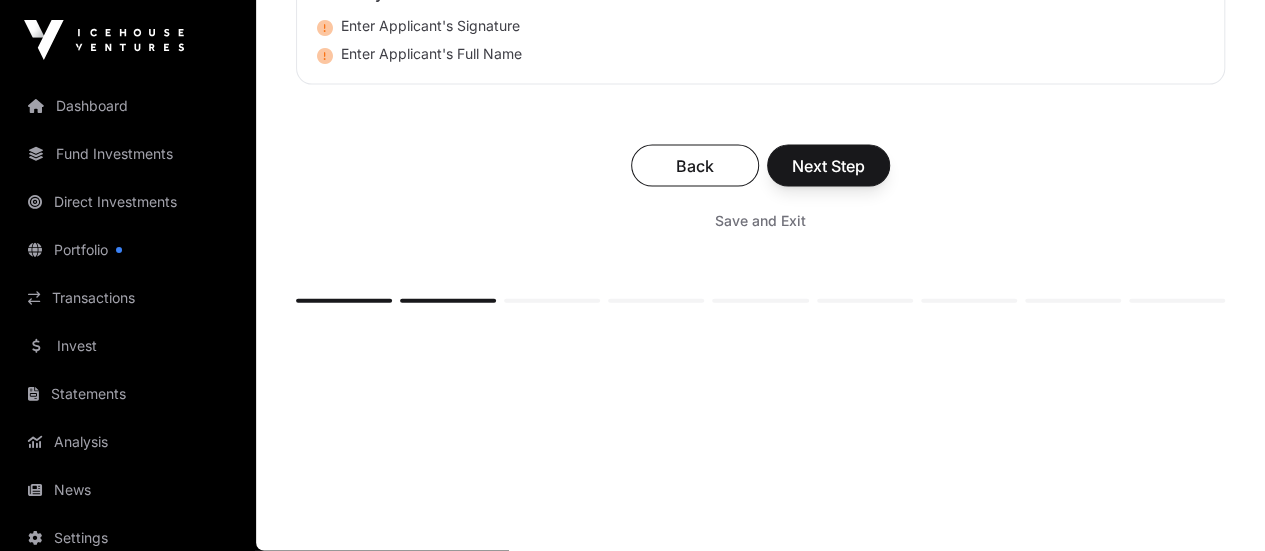 click 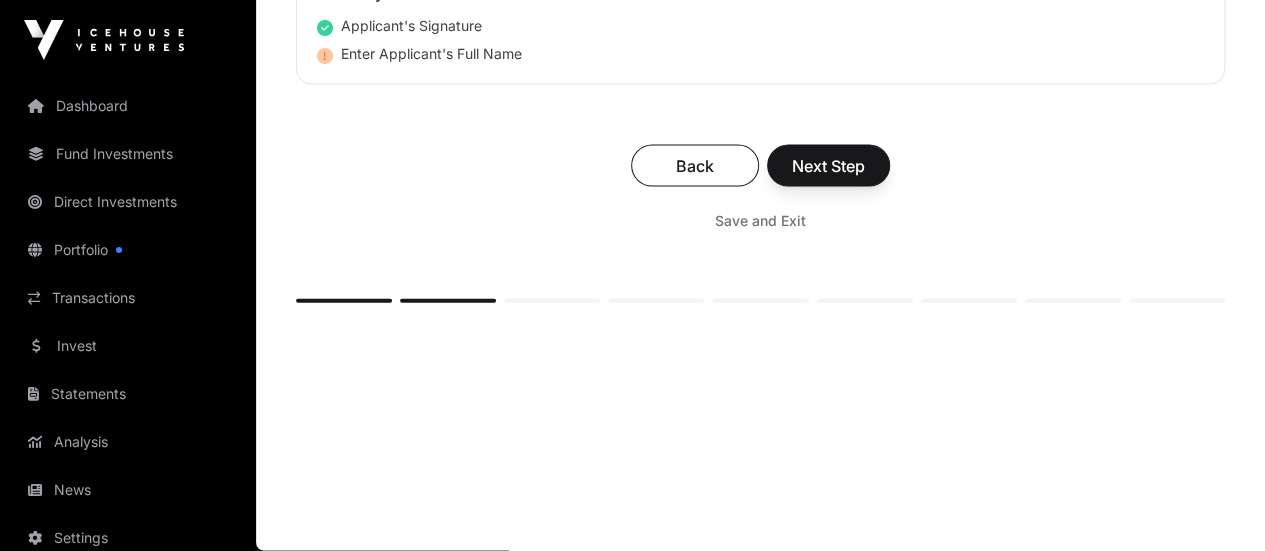 type on "**" 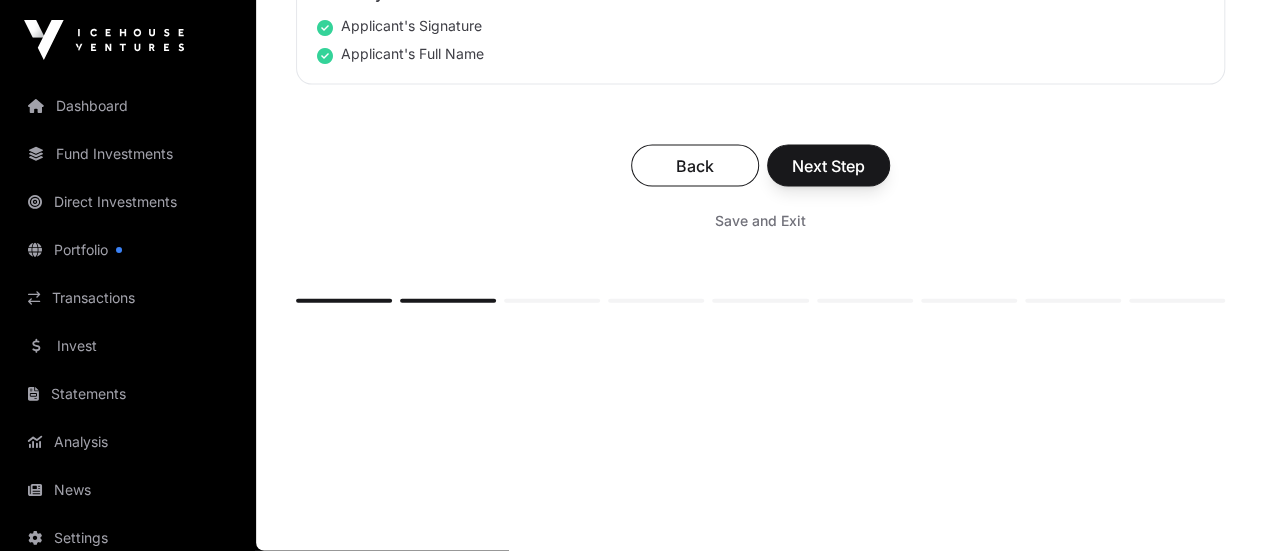 scroll, scrollTop: 6500, scrollLeft: 0, axis: vertical 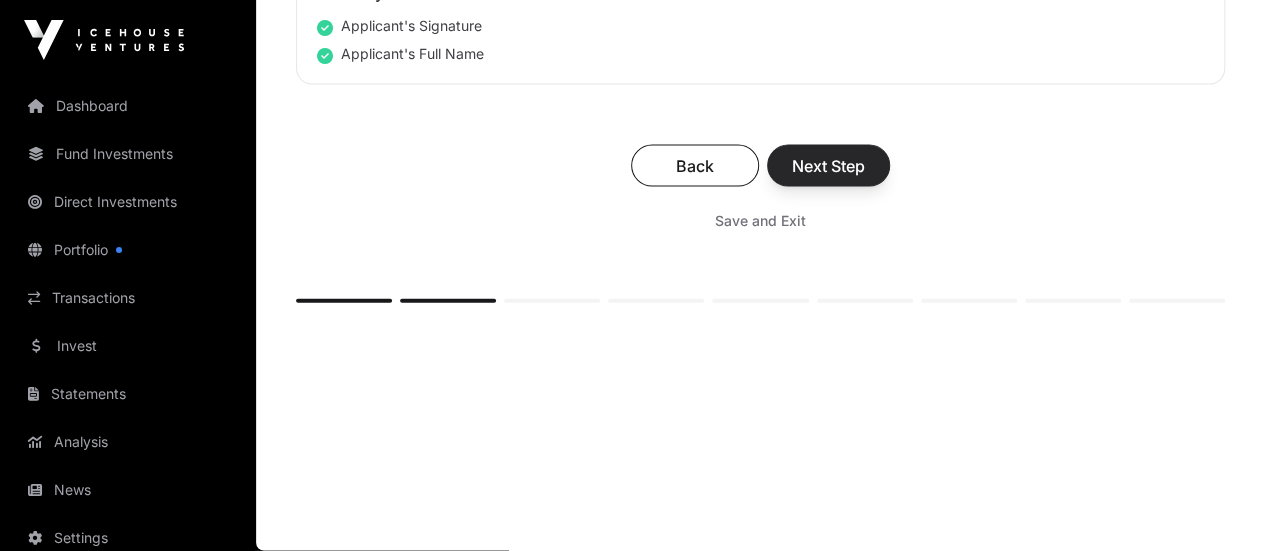 type on "**********" 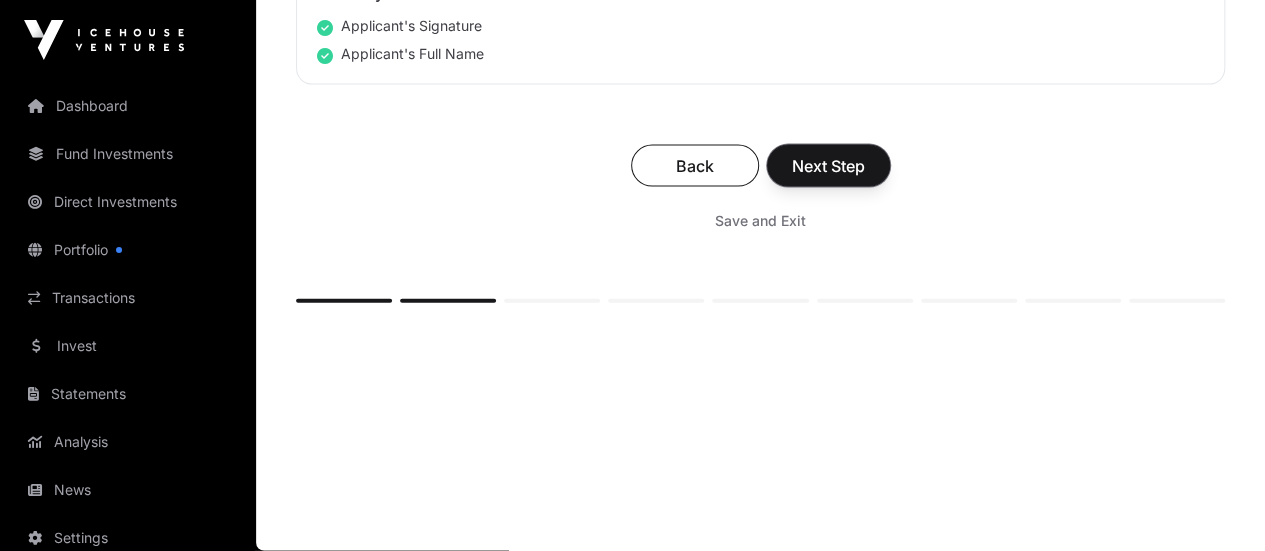 click on "Next Step" 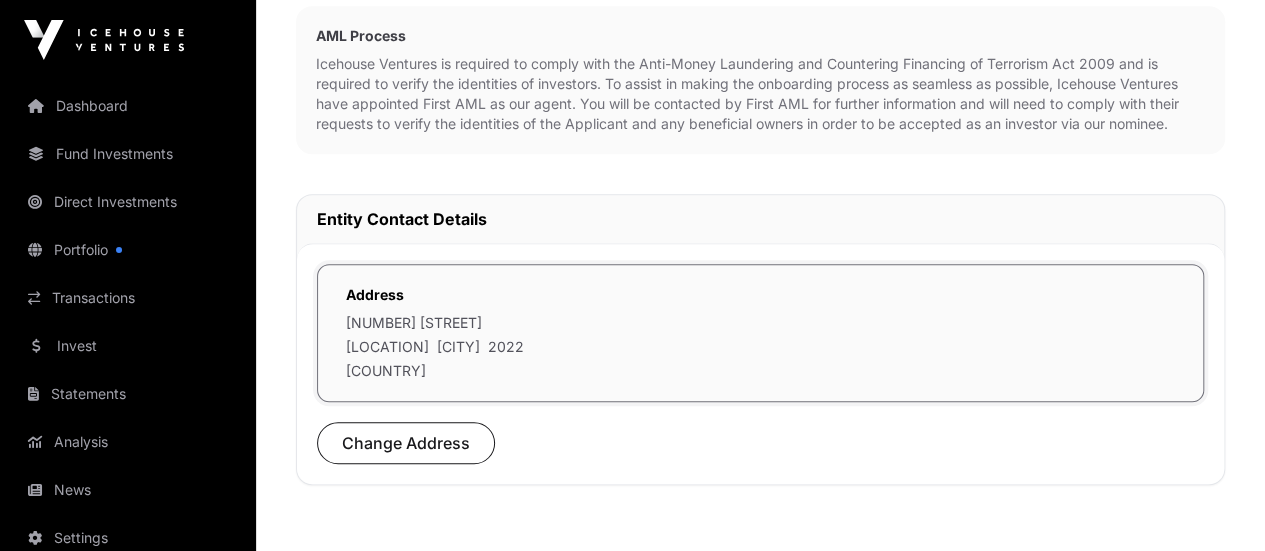 scroll, scrollTop: 500, scrollLeft: 0, axis: vertical 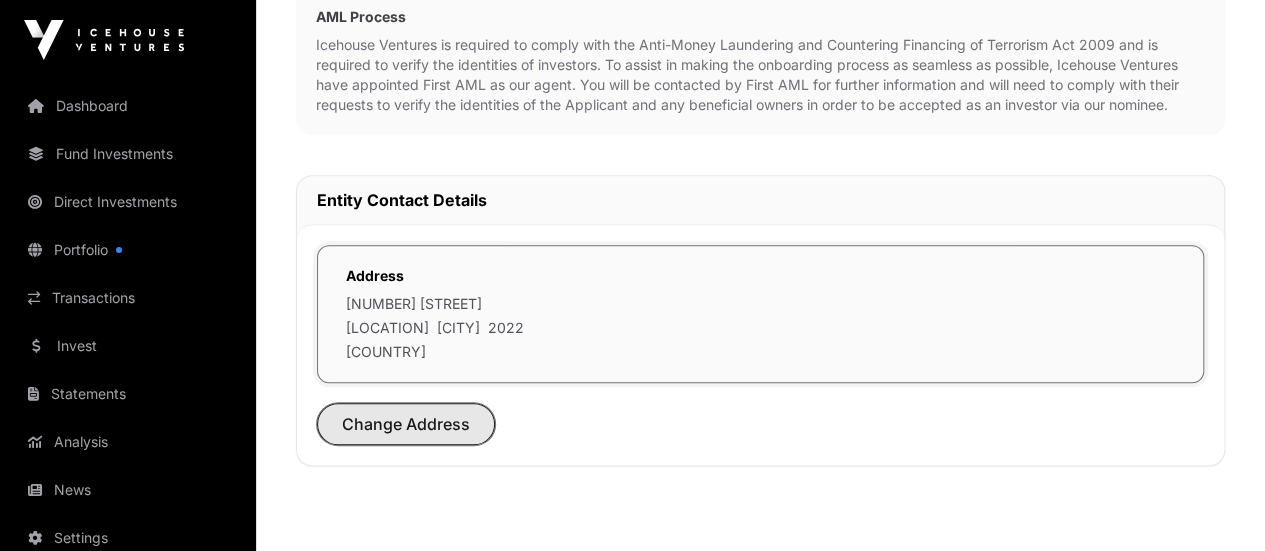click on "Change Address" 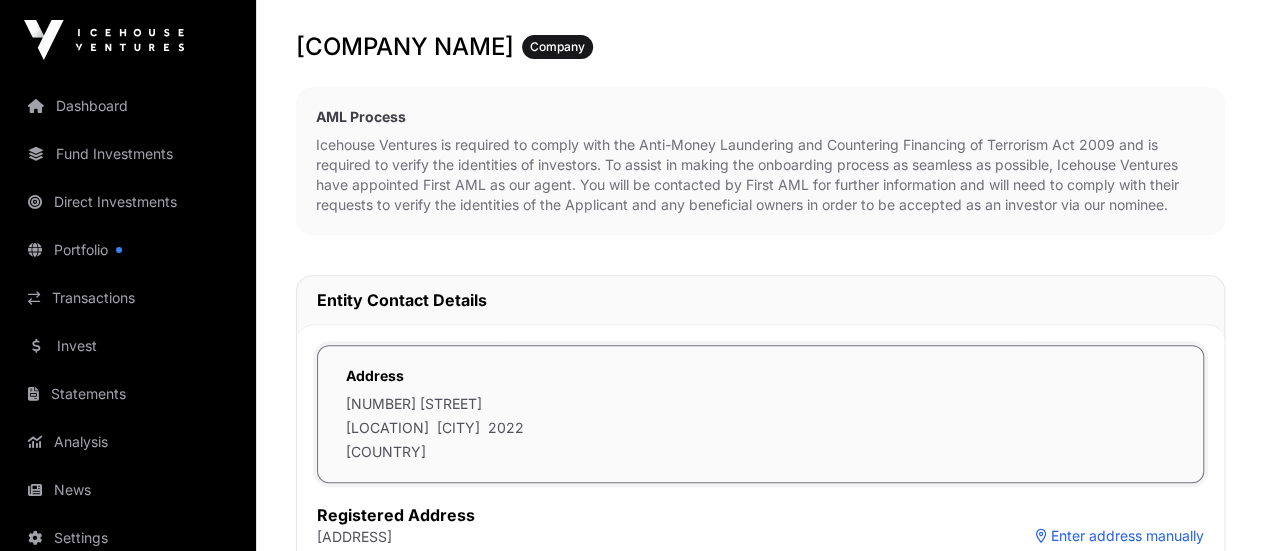 scroll, scrollTop: 600, scrollLeft: 0, axis: vertical 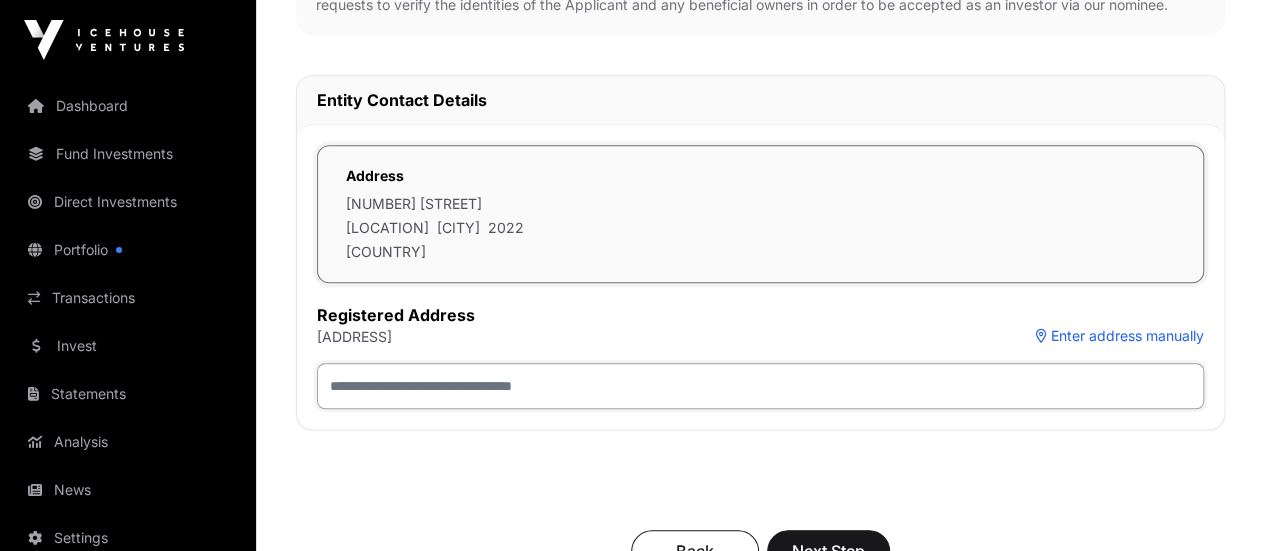 click 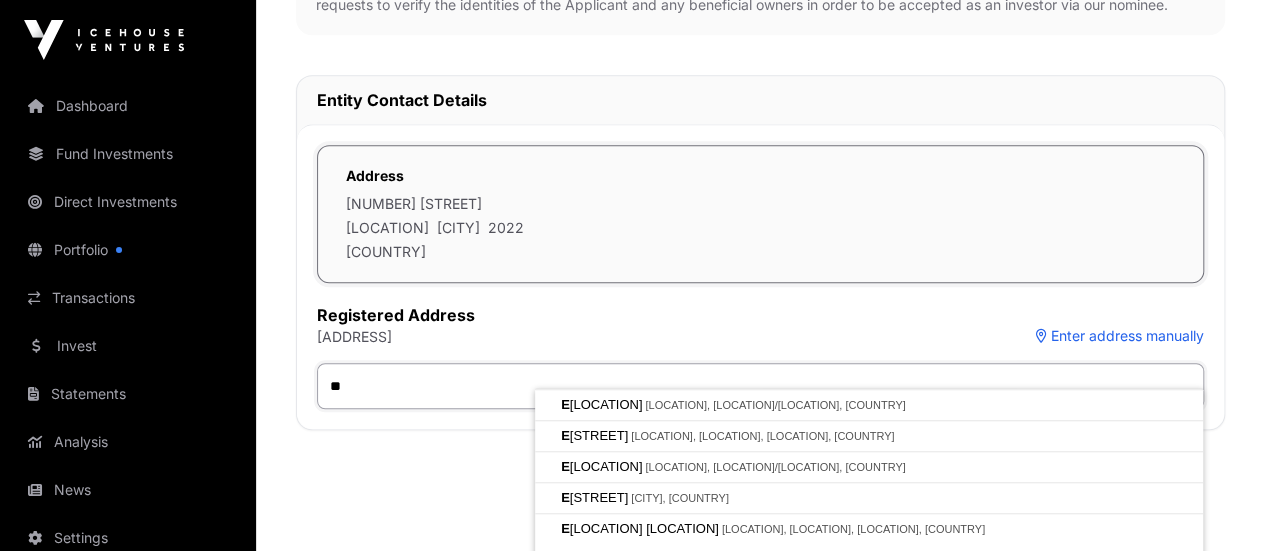 type on "*" 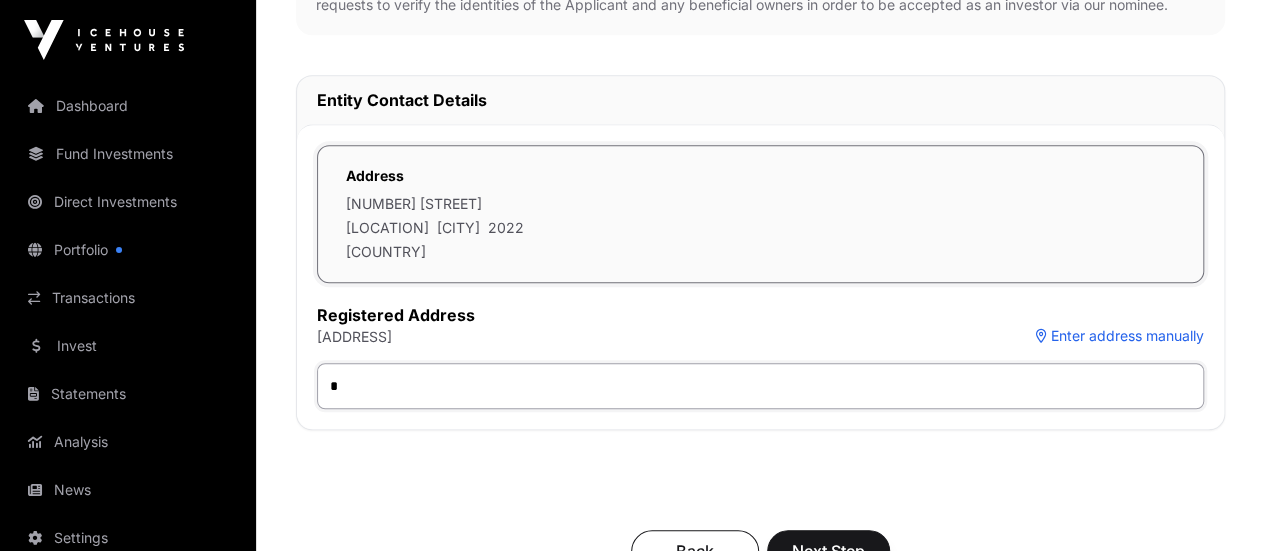 type 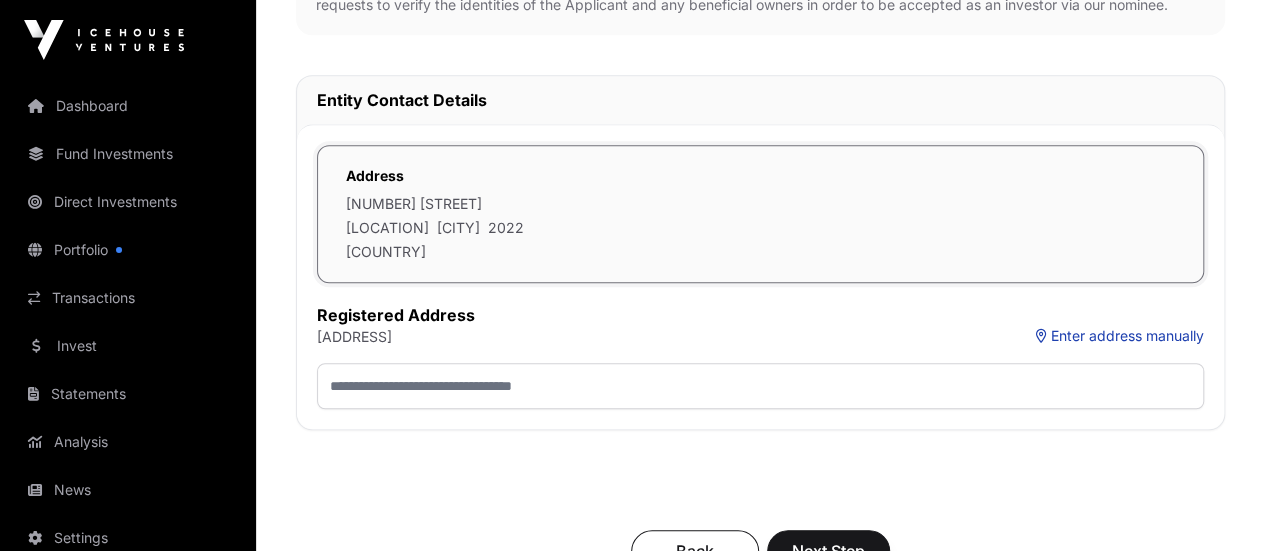 click on "Enter address manually" 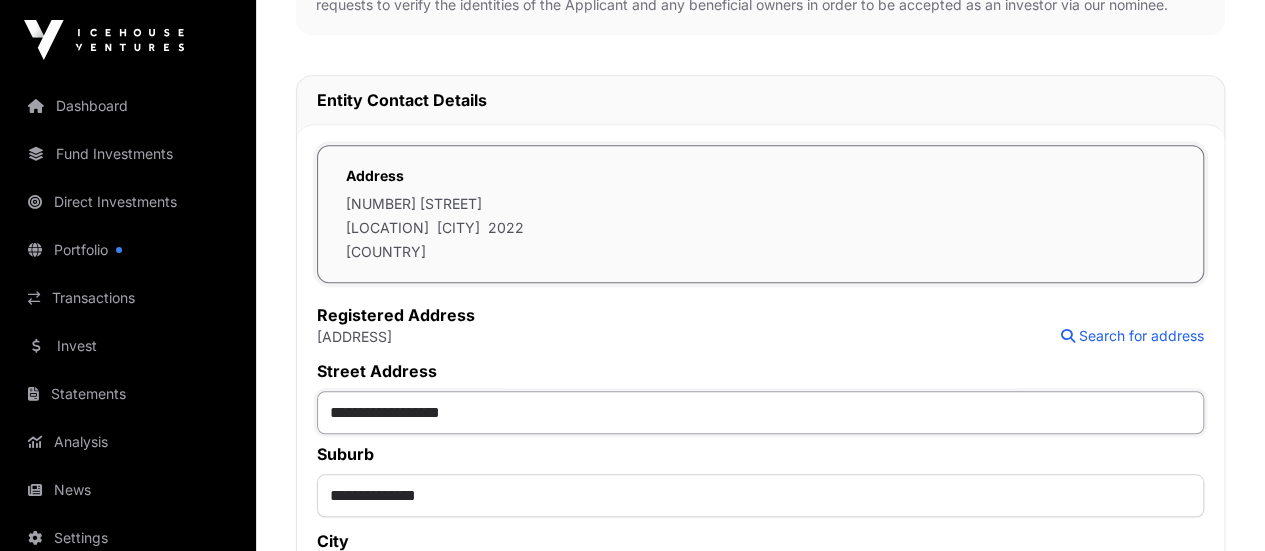 drag, startPoint x: 538, startPoint y: 395, endPoint x: 336, endPoint y: 397, distance: 202.0099 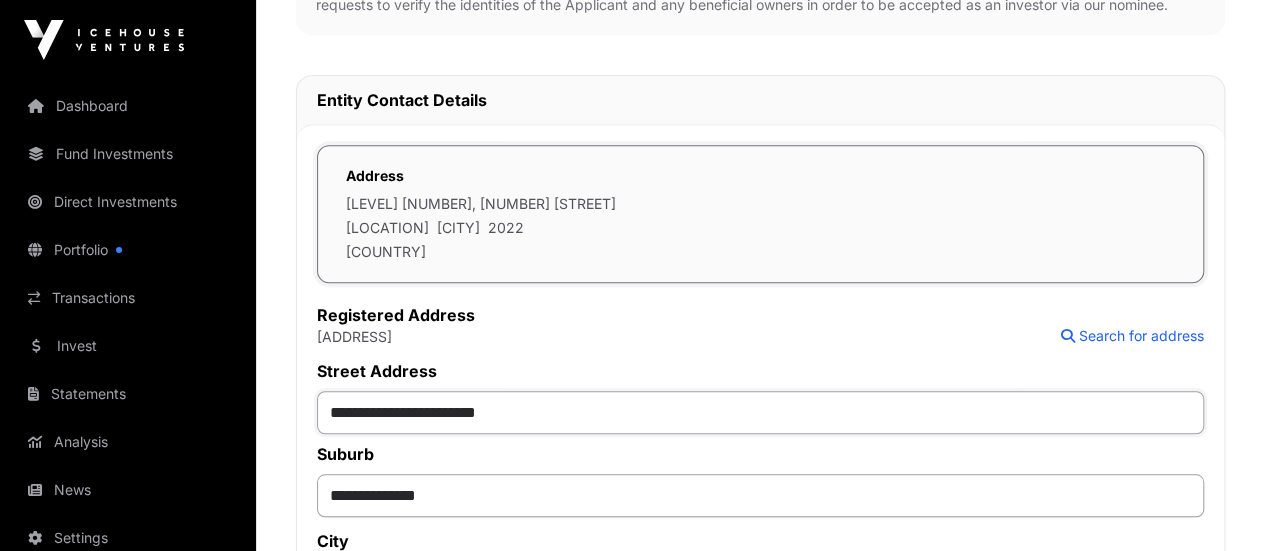 type on "**********" 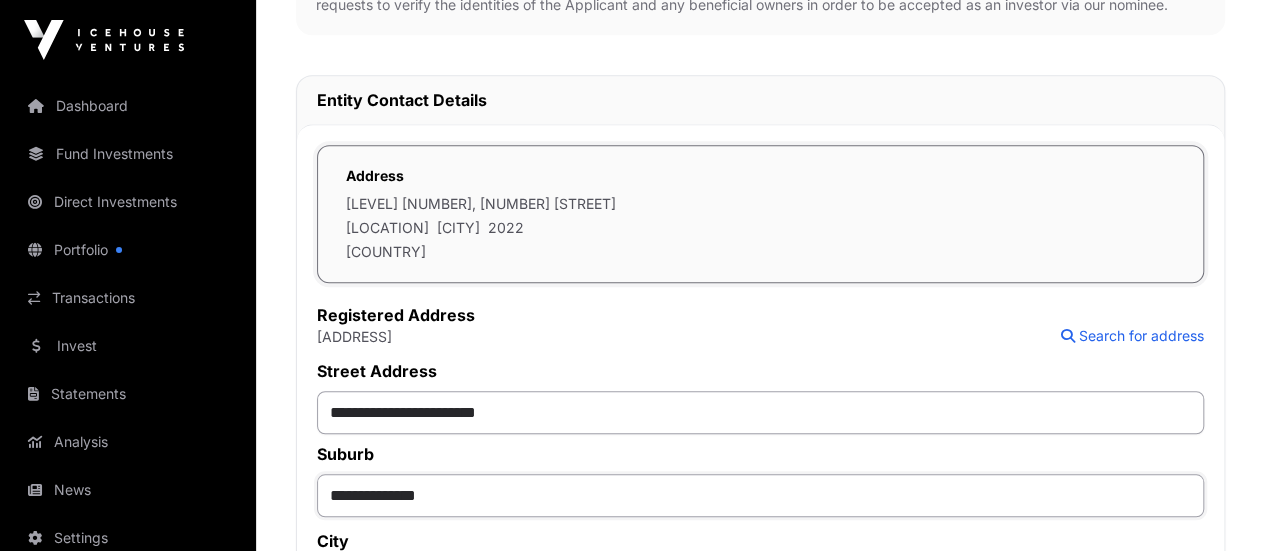drag, startPoint x: 1019, startPoint y: 389, endPoint x: 736, endPoint y: 395, distance: 283.0636 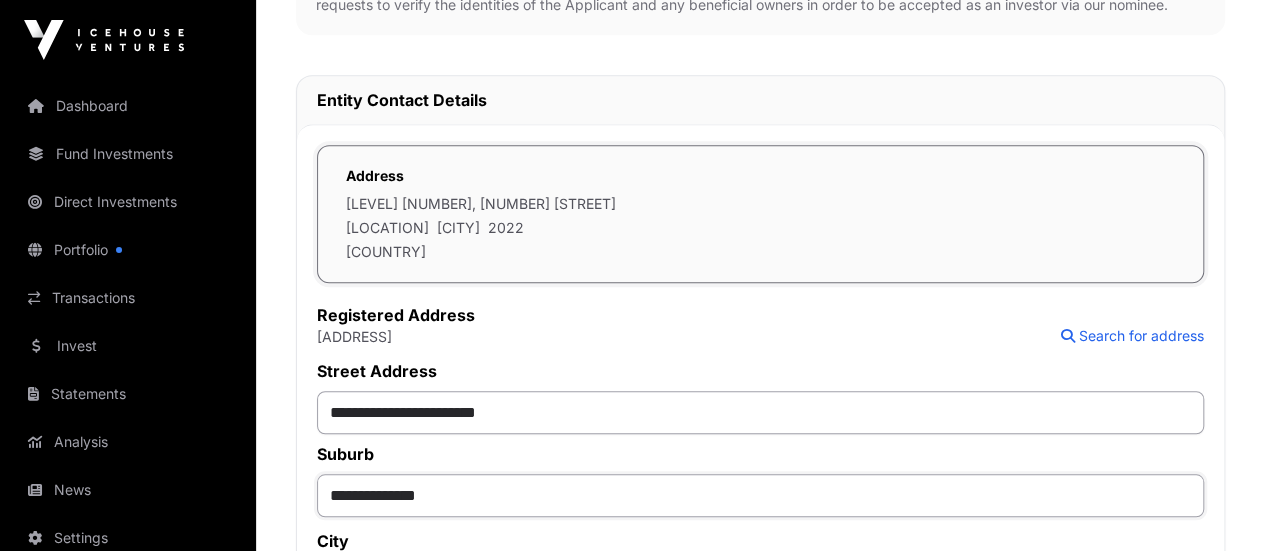 click on "**********" 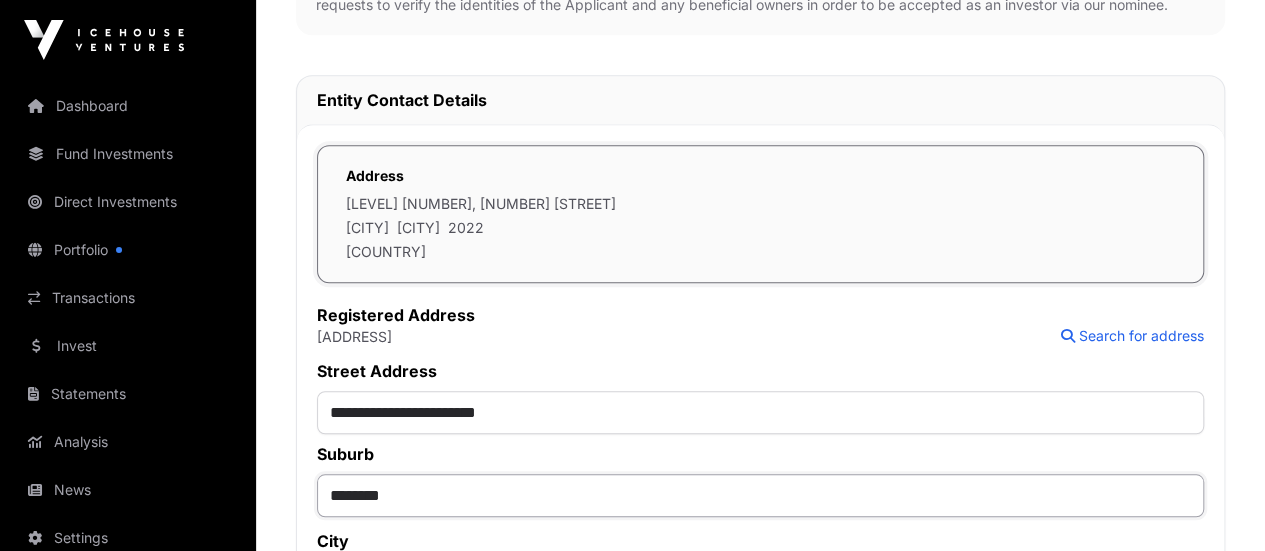 type on "********" 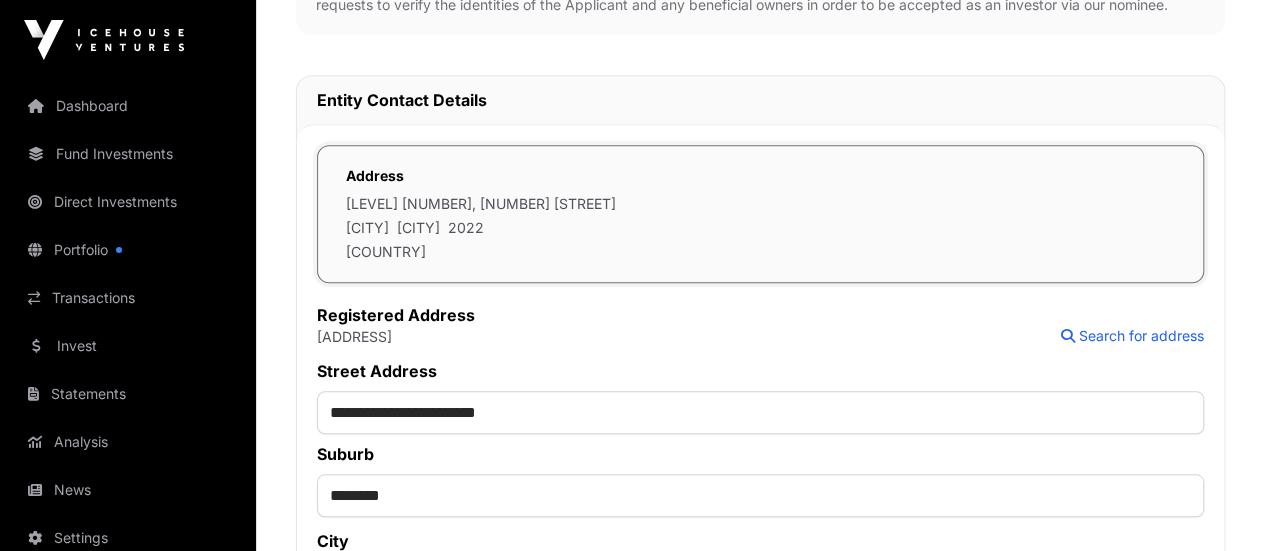 click on "City ******** Post Code ****" 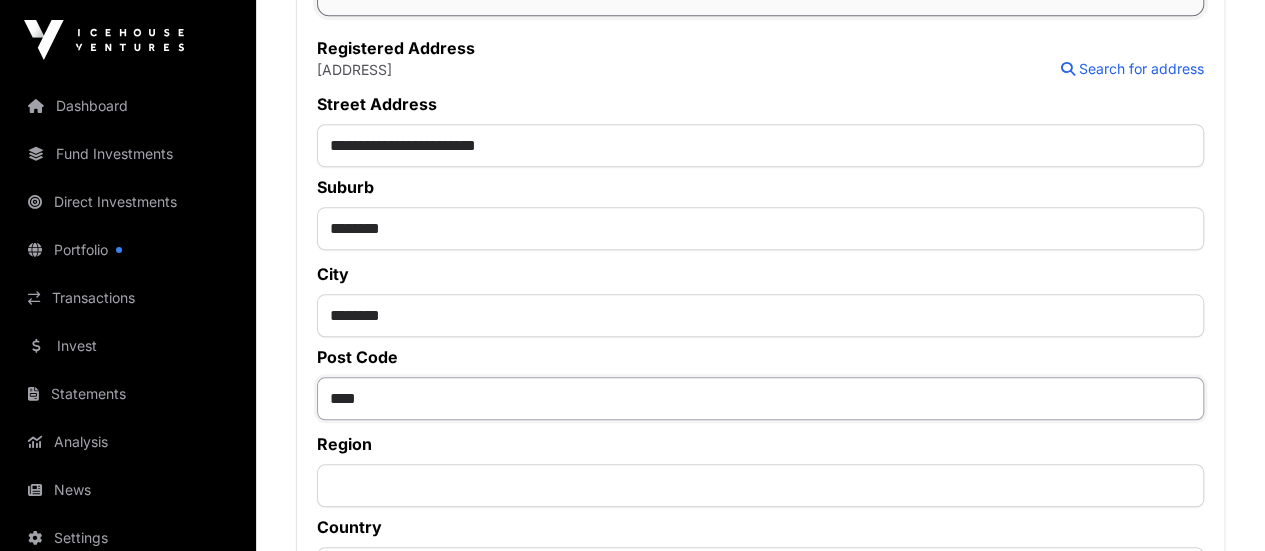 scroll, scrollTop: 900, scrollLeft: 0, axis: vertical 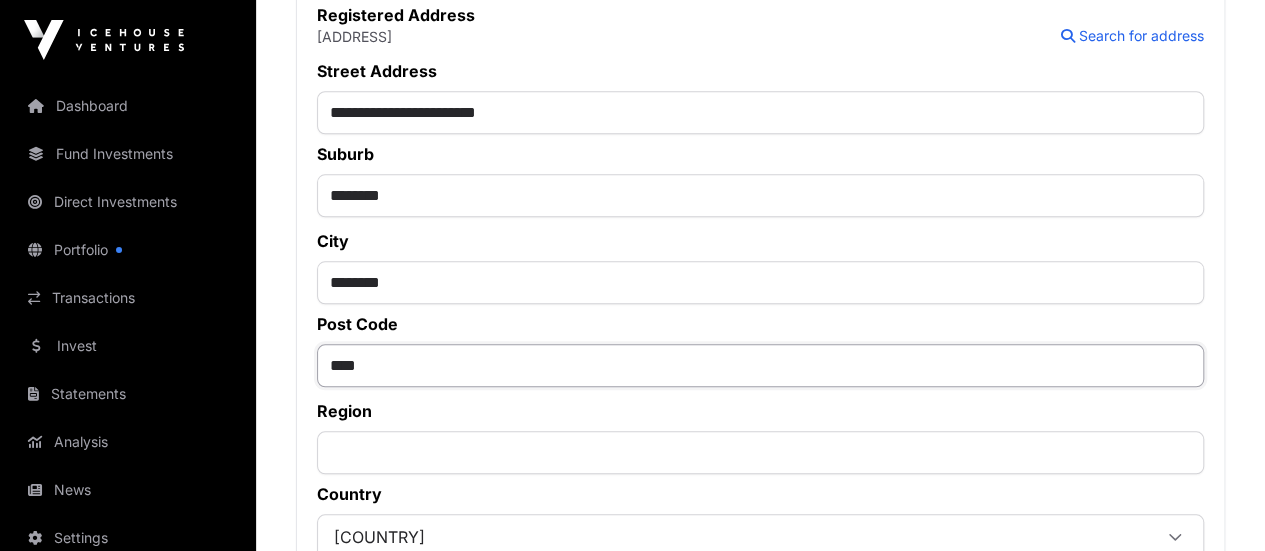 type on "****" 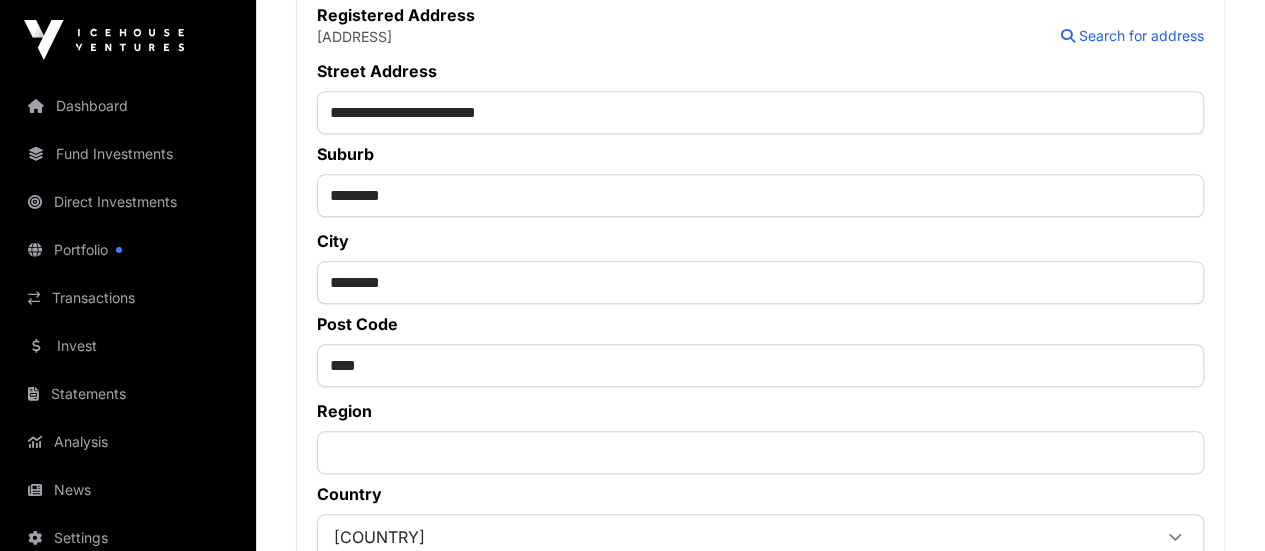 click on "Next Step" 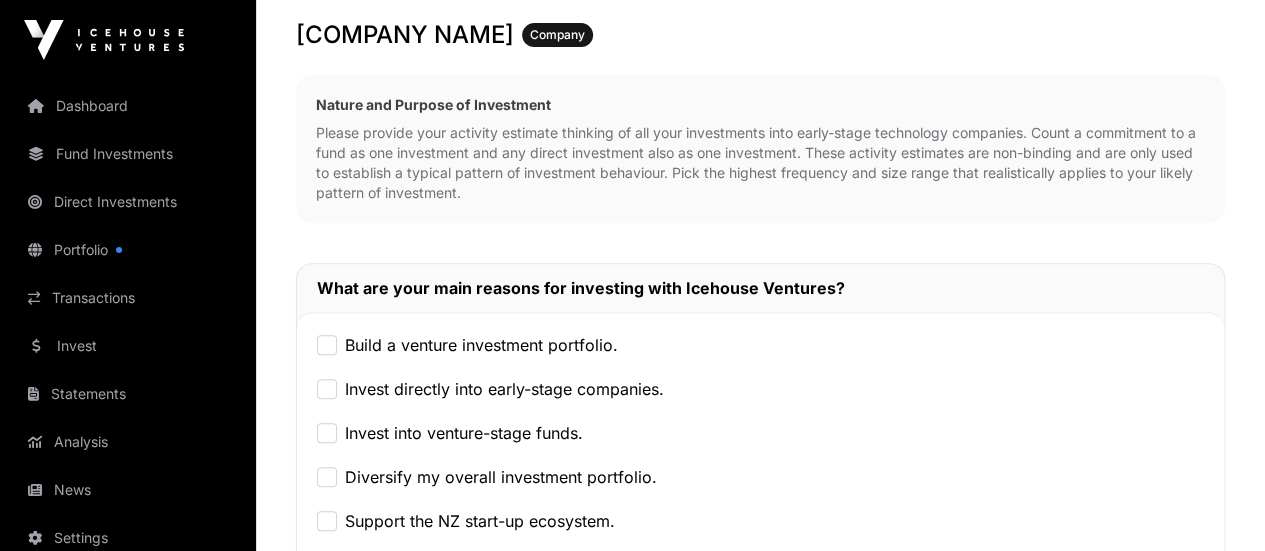 scroll, scrollTop: 500, scrollLeft: 0, axis: vertical 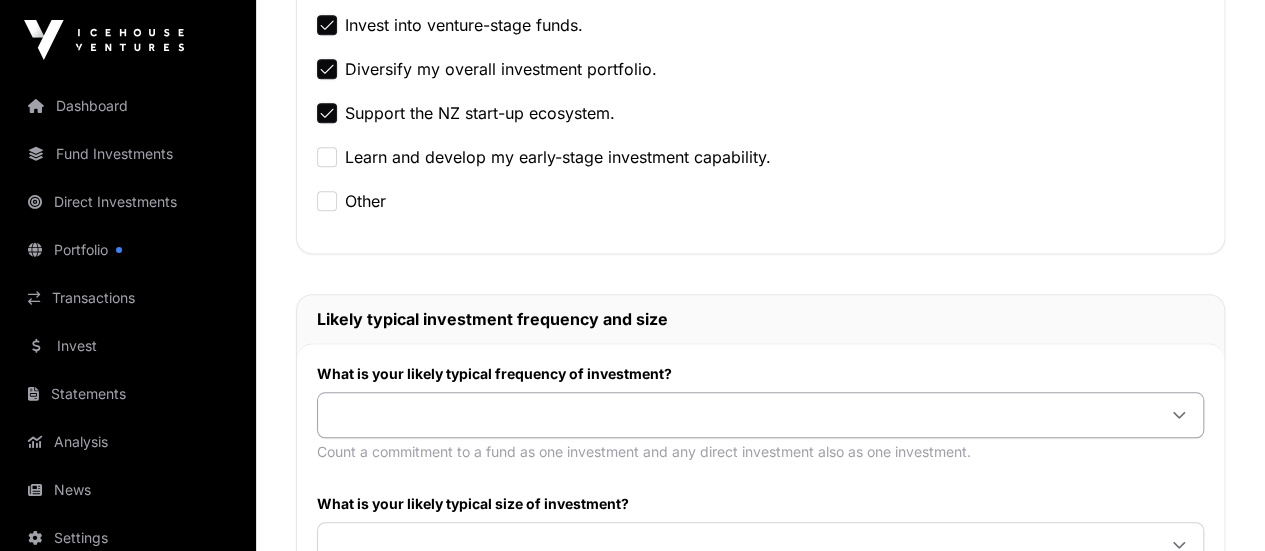click 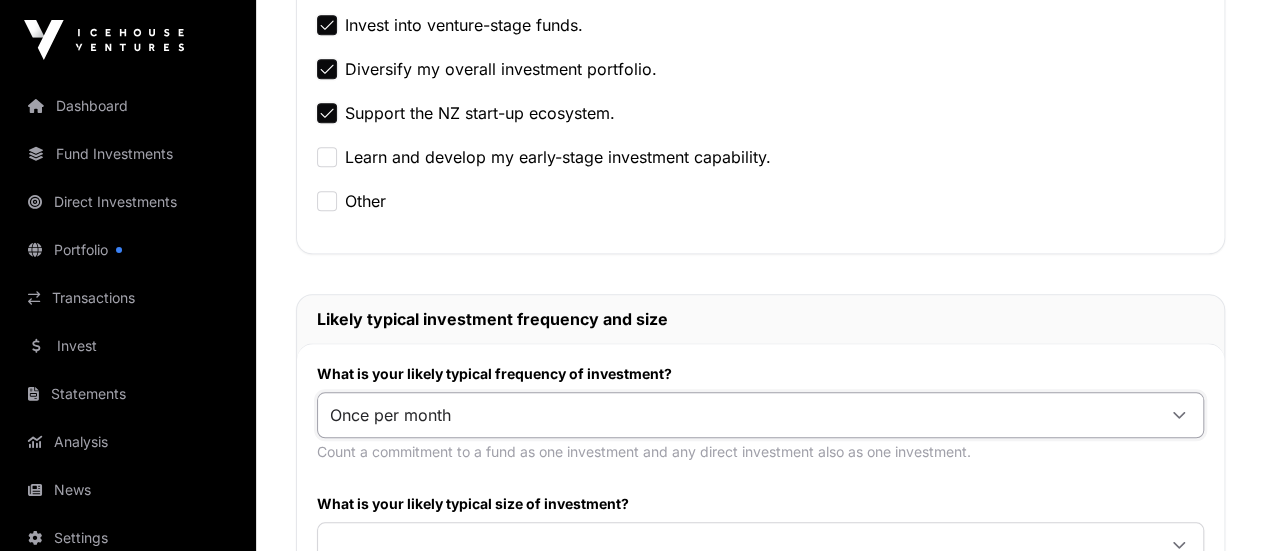 click on "Once per month" 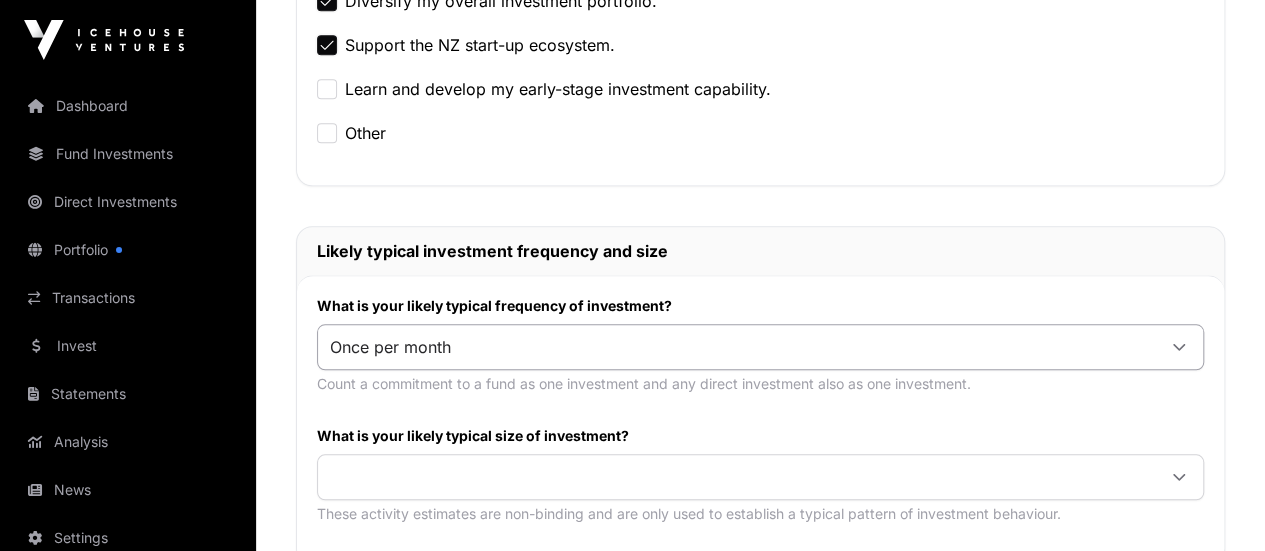 scroll, scrollTop: 900, scrollLeft: 0, axis: vertical 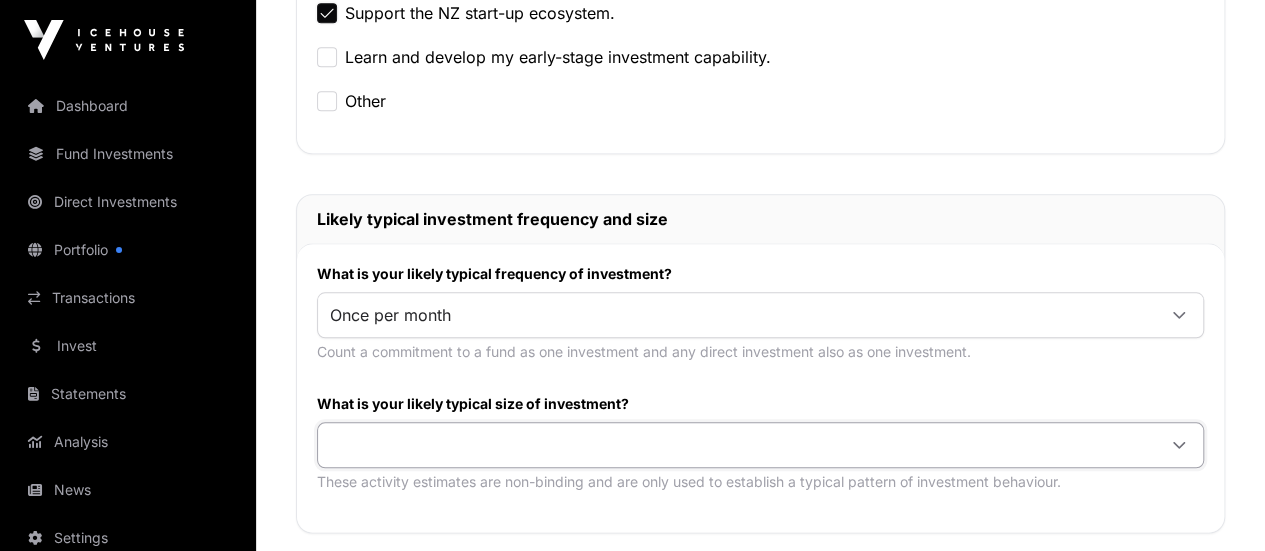 click 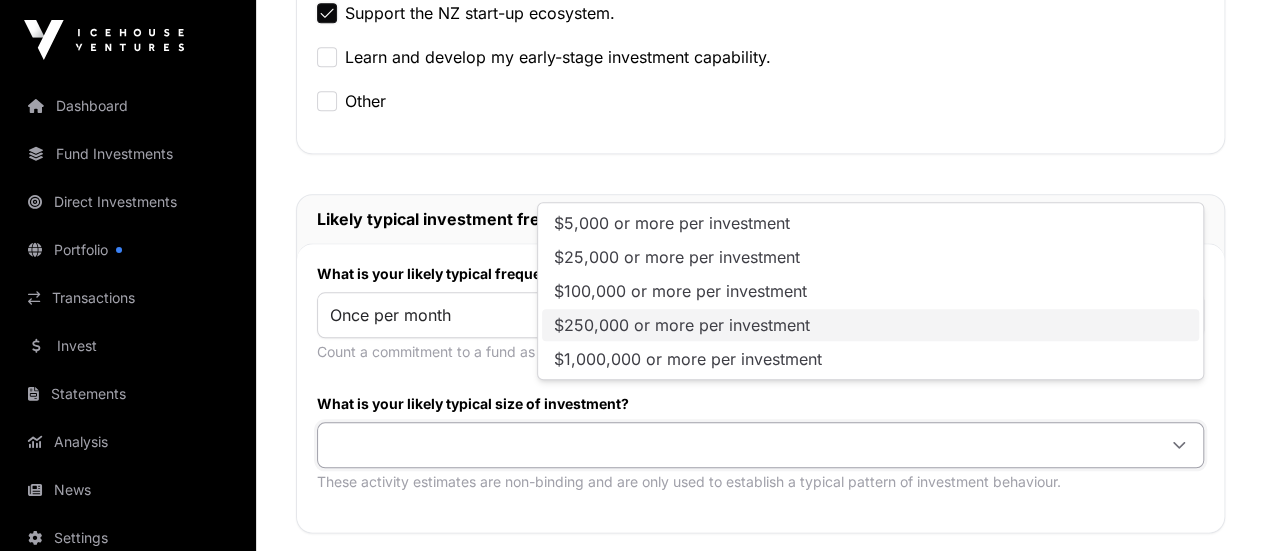 click on "$250,000 or more per investment" 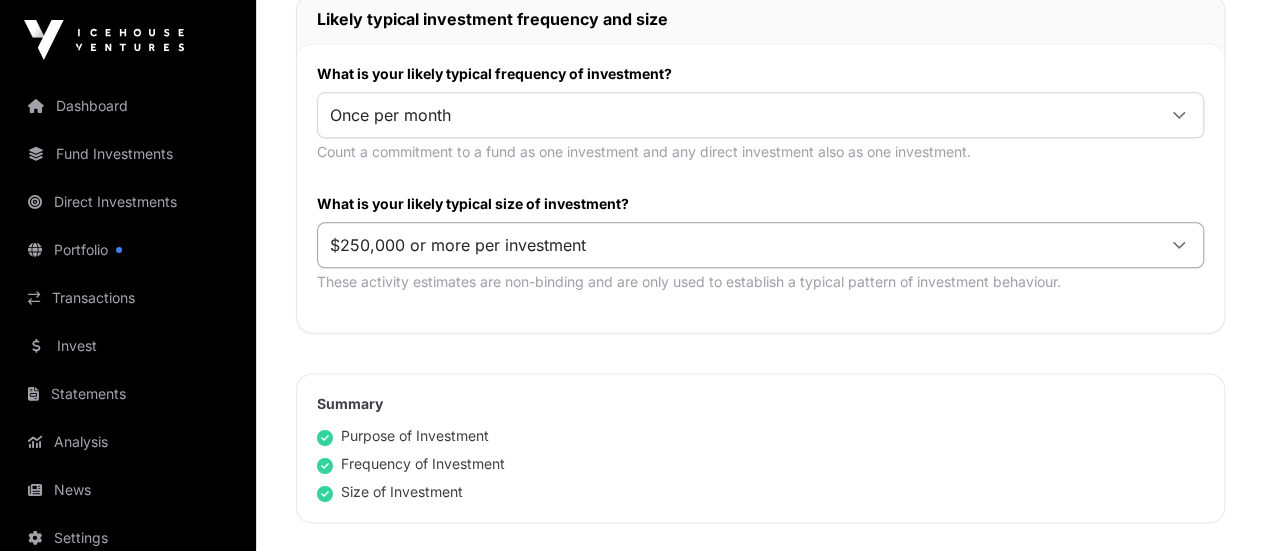scroll, scrollTop: 1200, scrollLeft: 0, axis: vertical 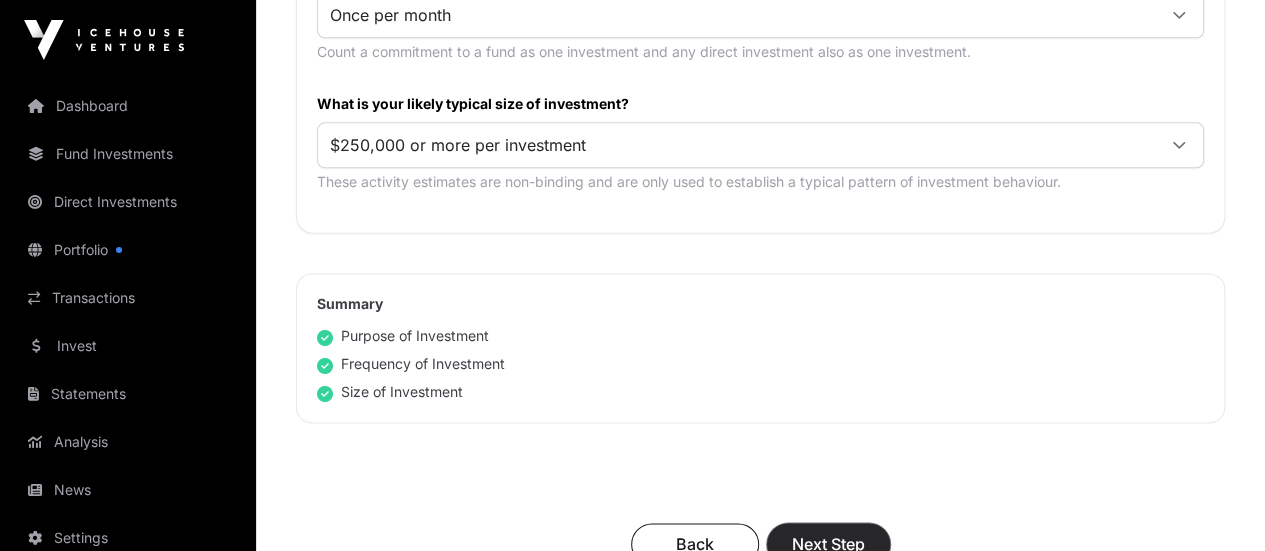 click on "Next Step" 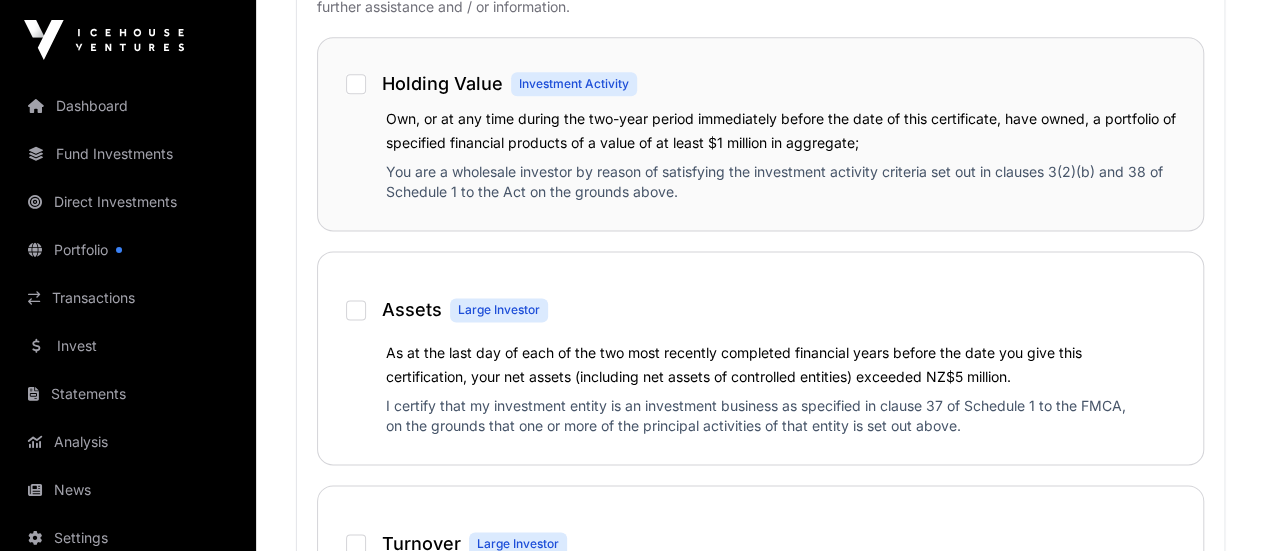 scroll, scrollTop: 1300, scrollLeft: 0, axis: vertical 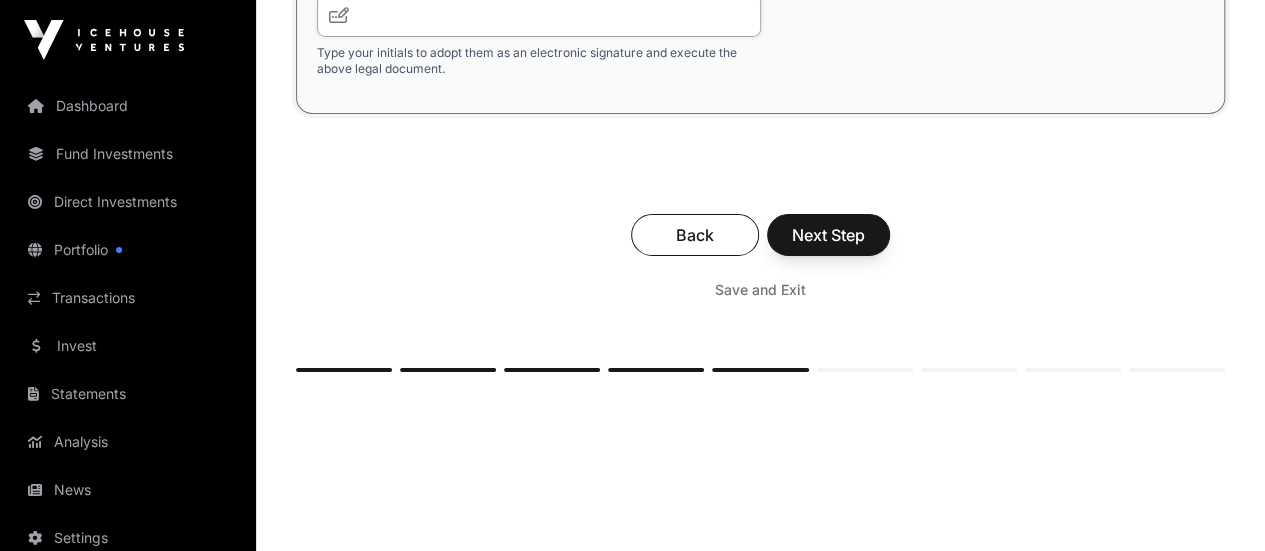 click 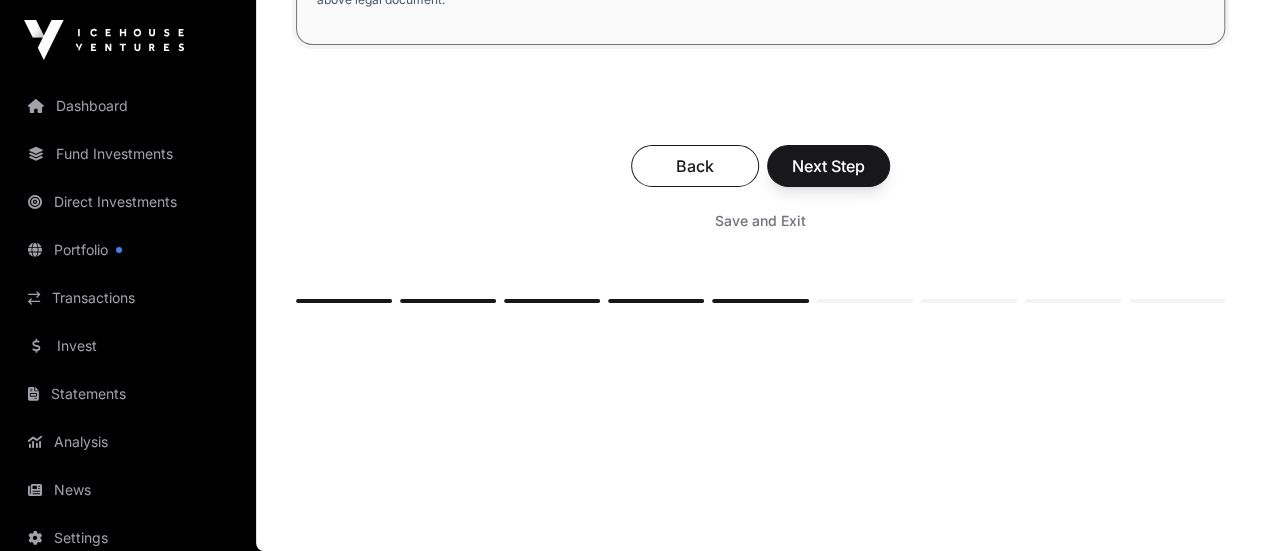 scroll, scrollTop: 3800, scrollLeft: 0, axis: vertical 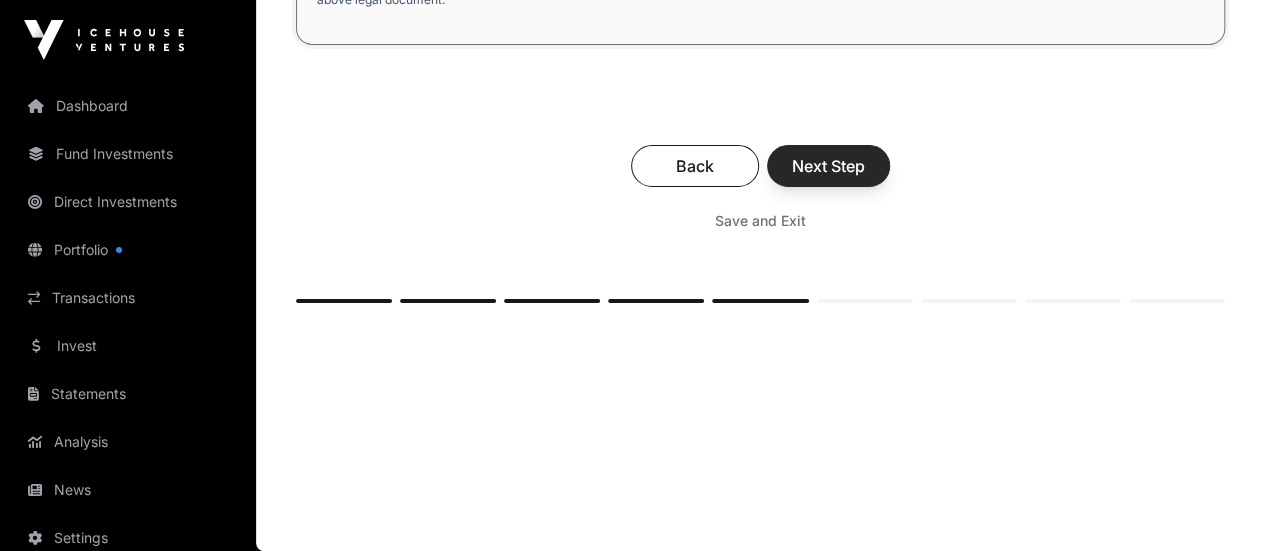 type on "**" 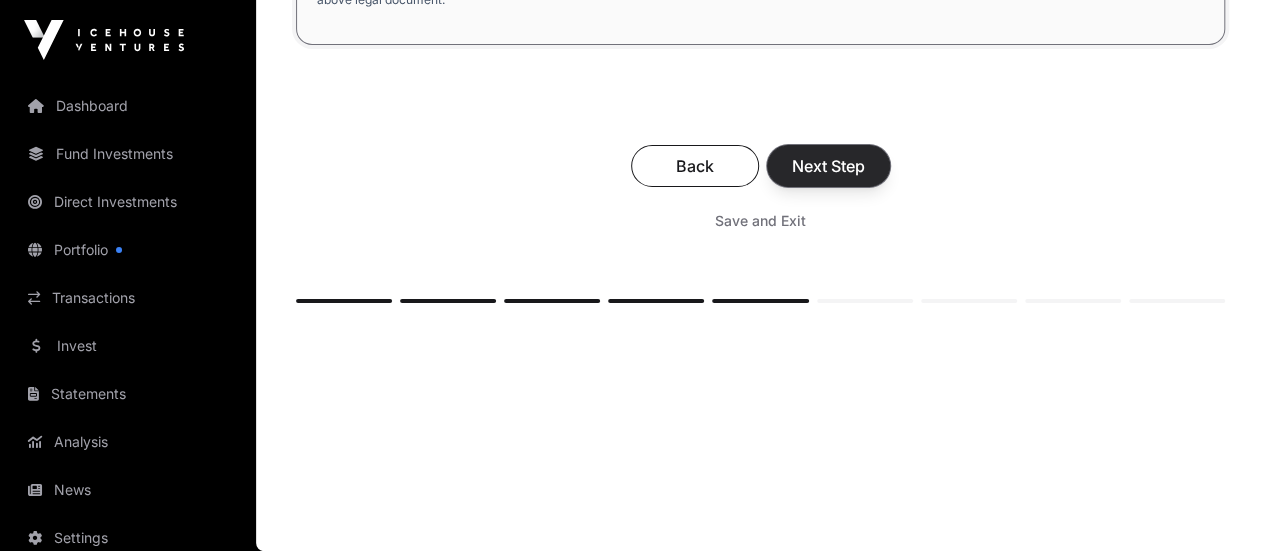 click on "Next Step" 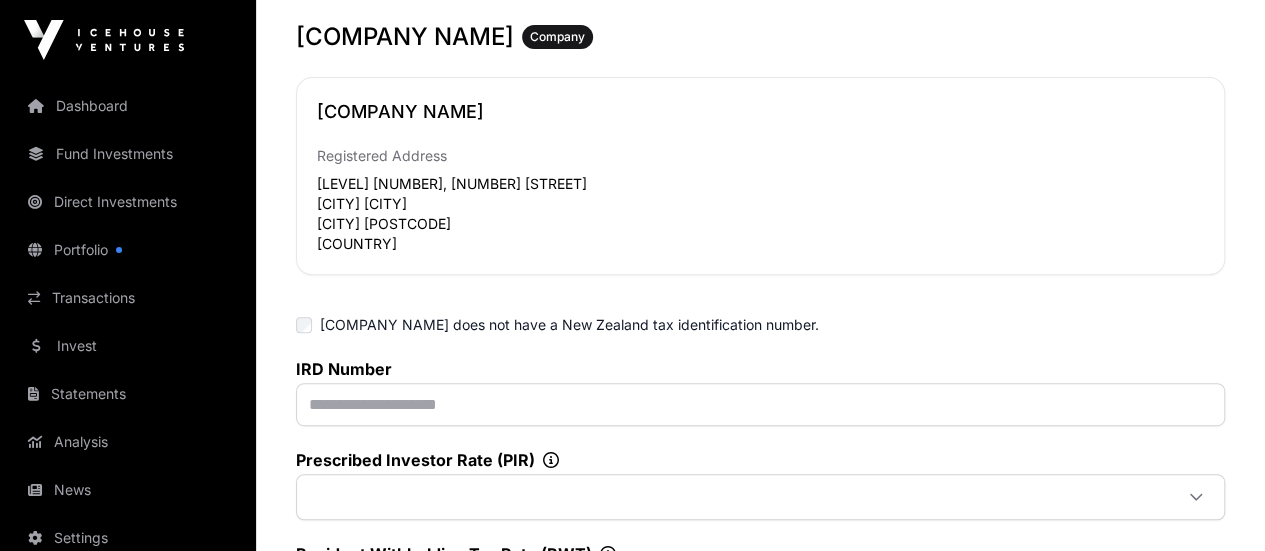 scroll, scrollTop: 400, scrollLeft: 0, axis: vertical 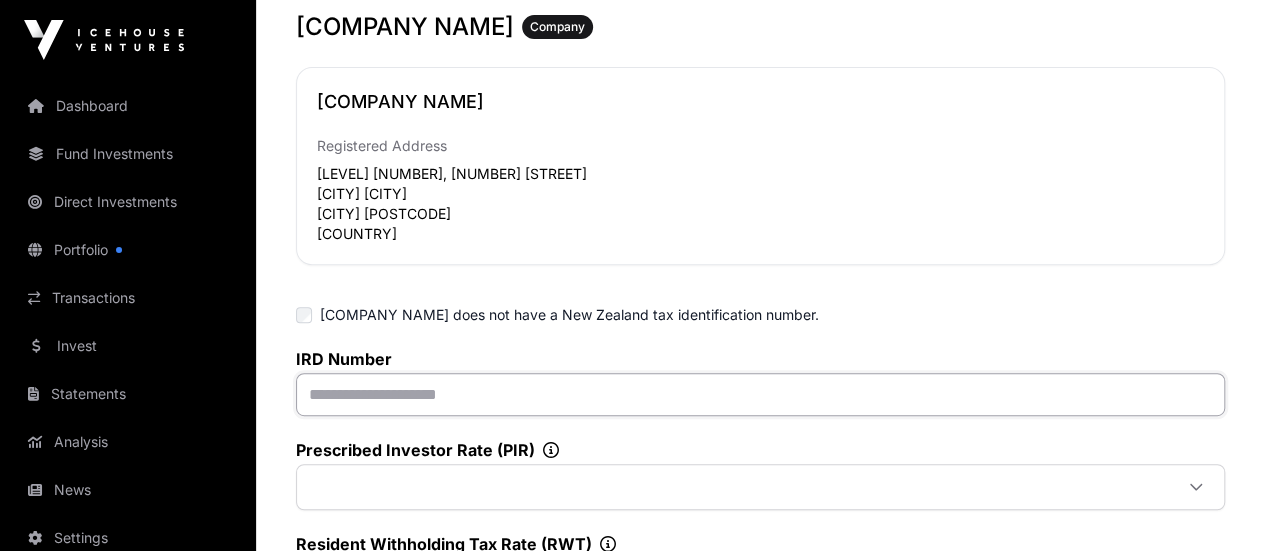 click 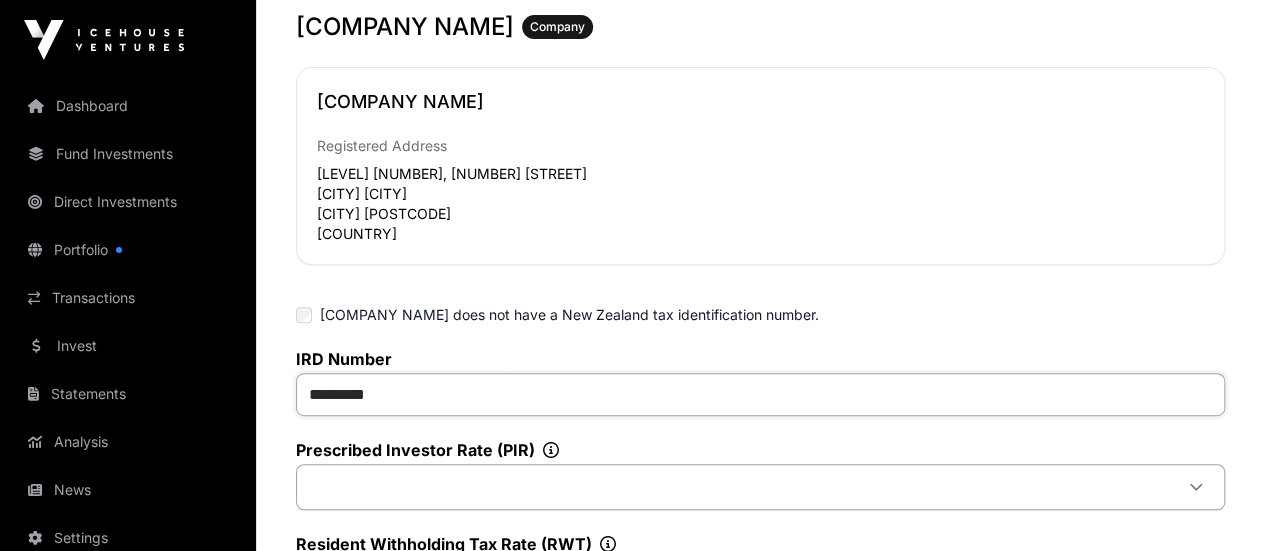 type on "*********" 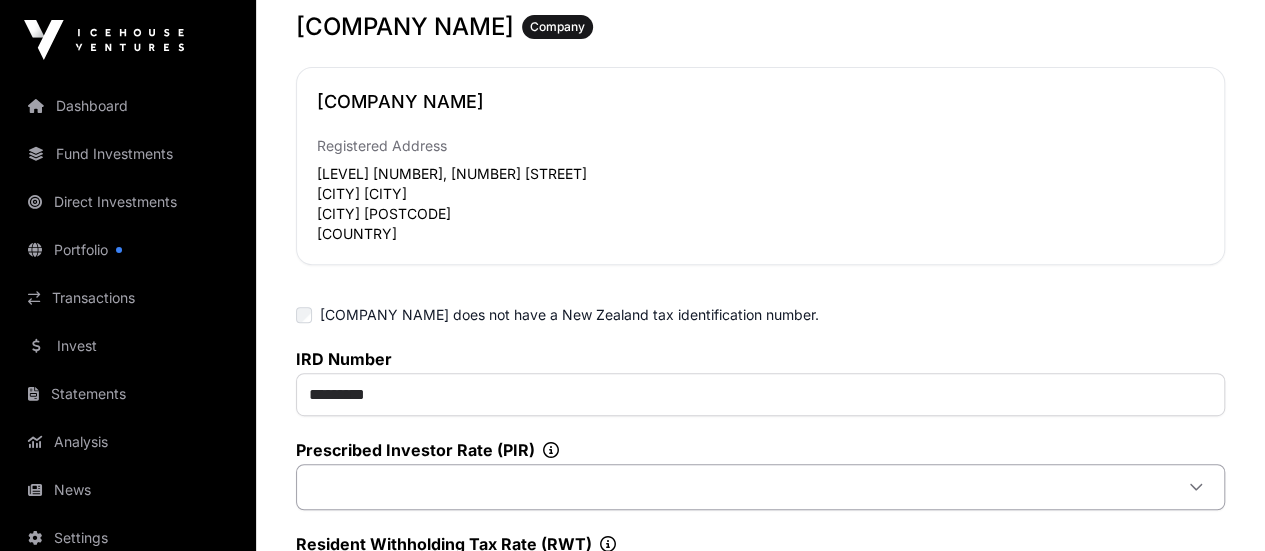 click 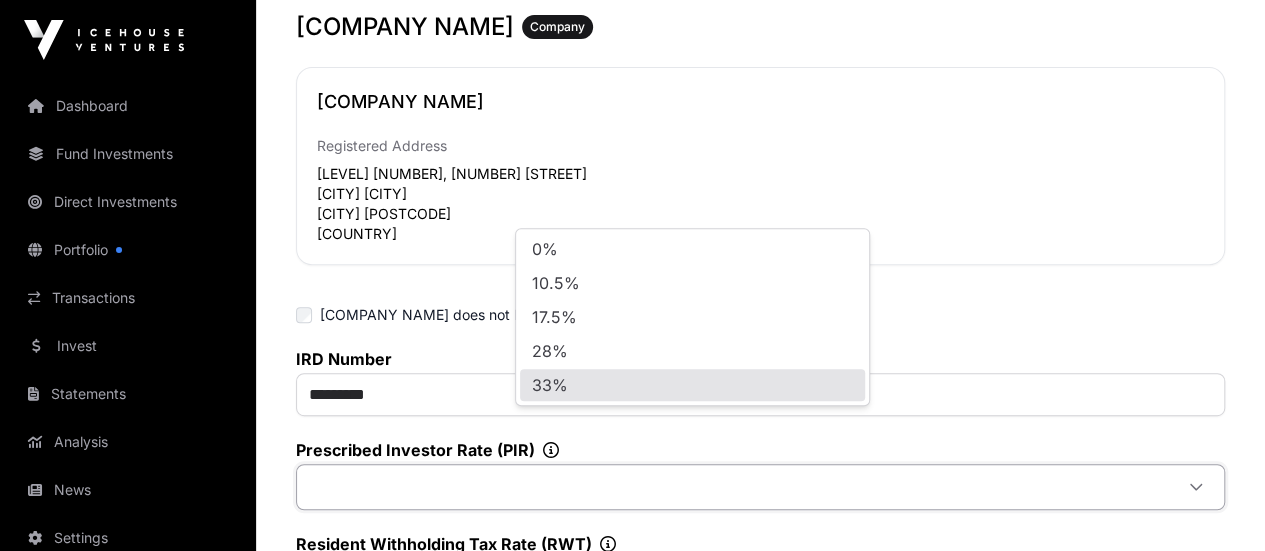 drag, startPoint x: 865, startPoint y: 527, endPoint x: 840, endPoint y: 526, distance: 25.019993 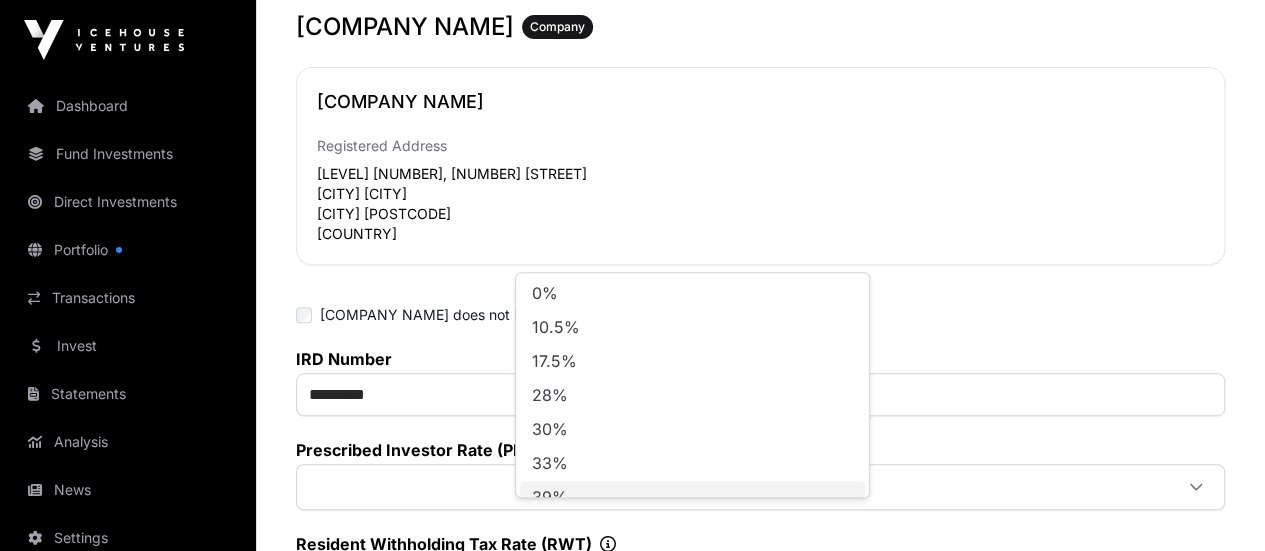 scroll, scrollTop: 16, scrollLeft: 0, axis: vertical 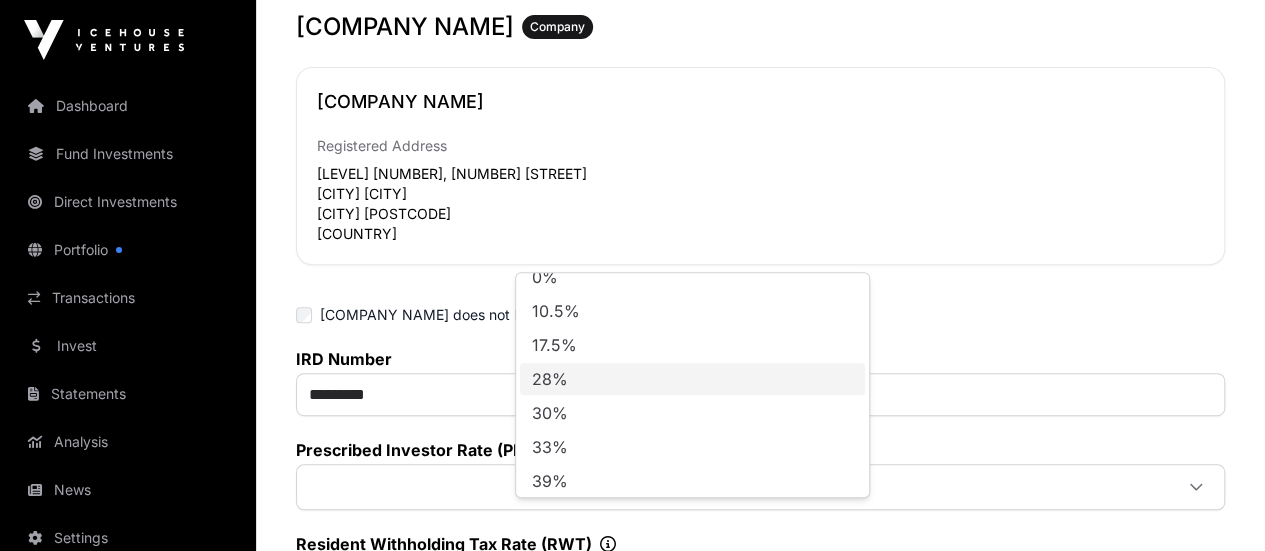 click on "28%" 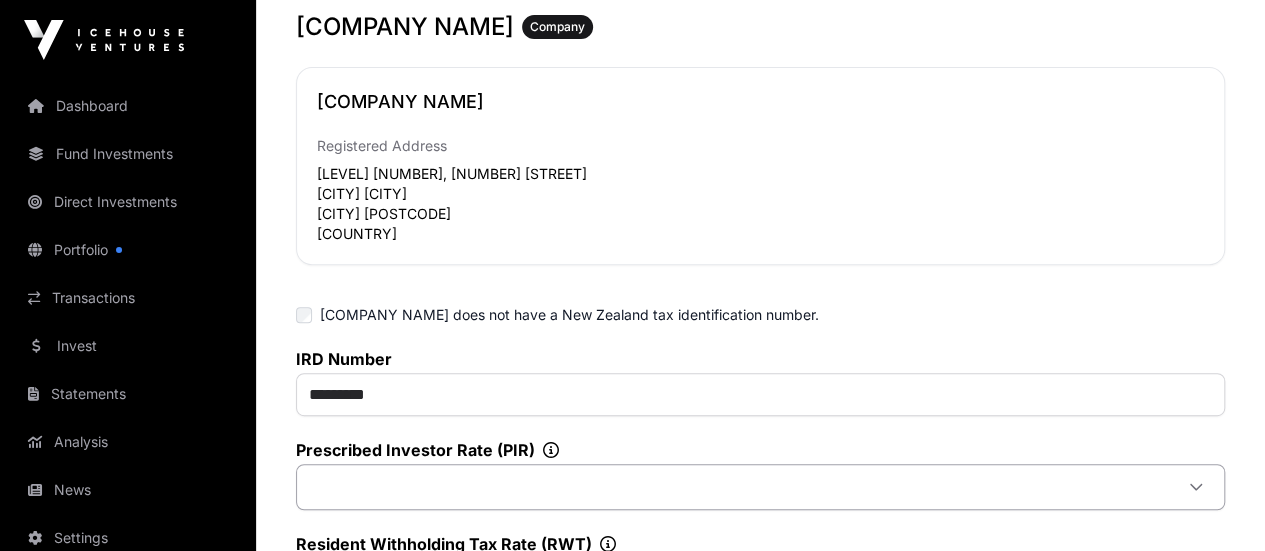 scroll, scrollTop: 500, scrollLeft: 0, axis: vertical 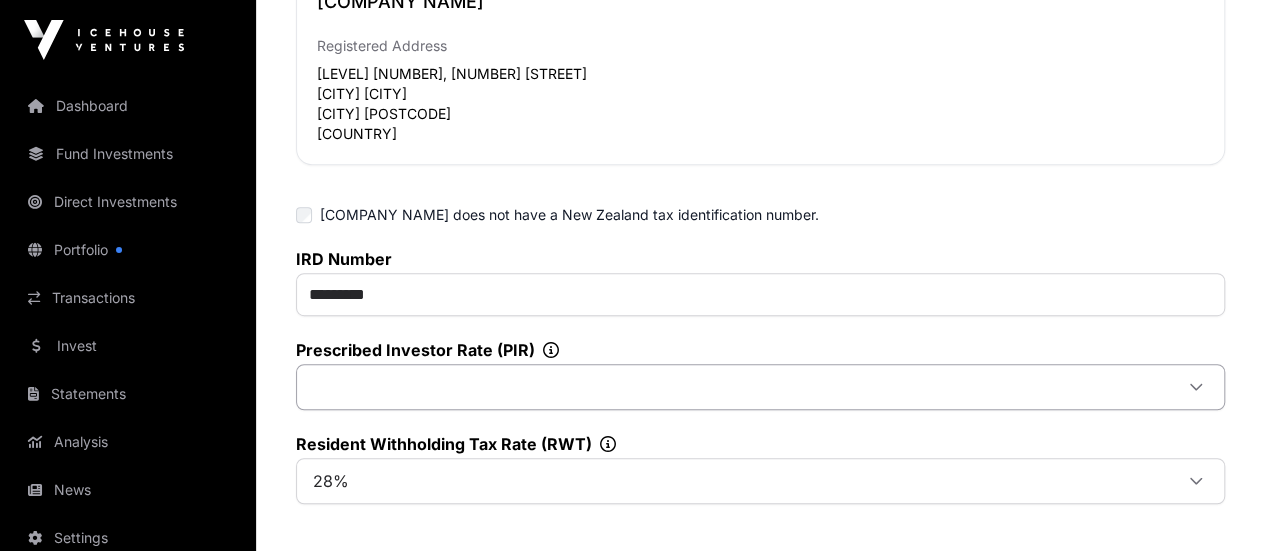 click 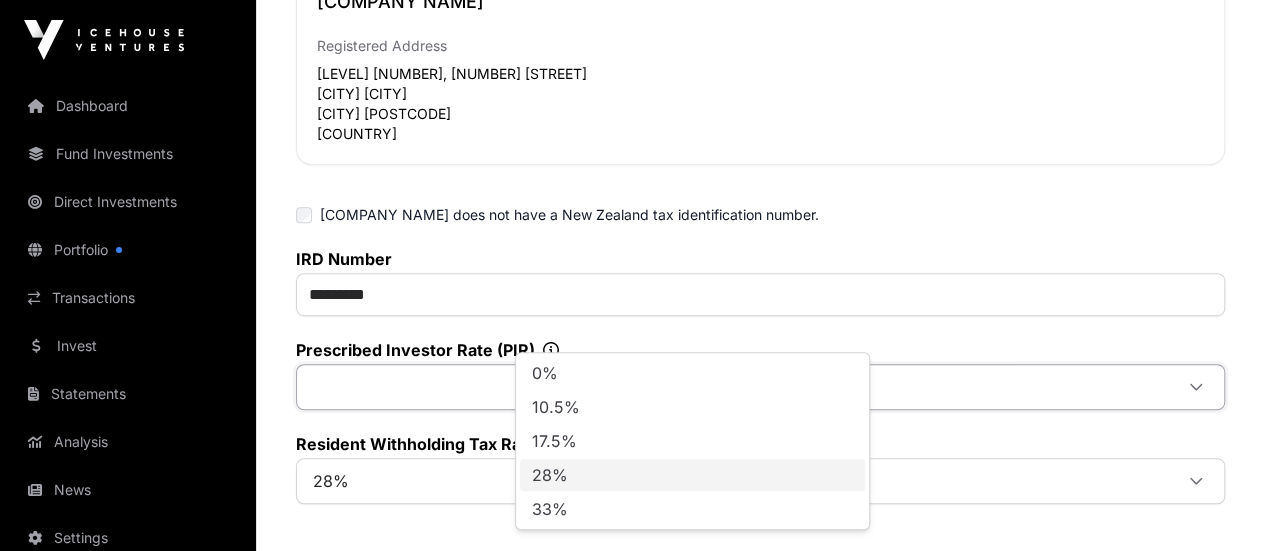 click on "28%" 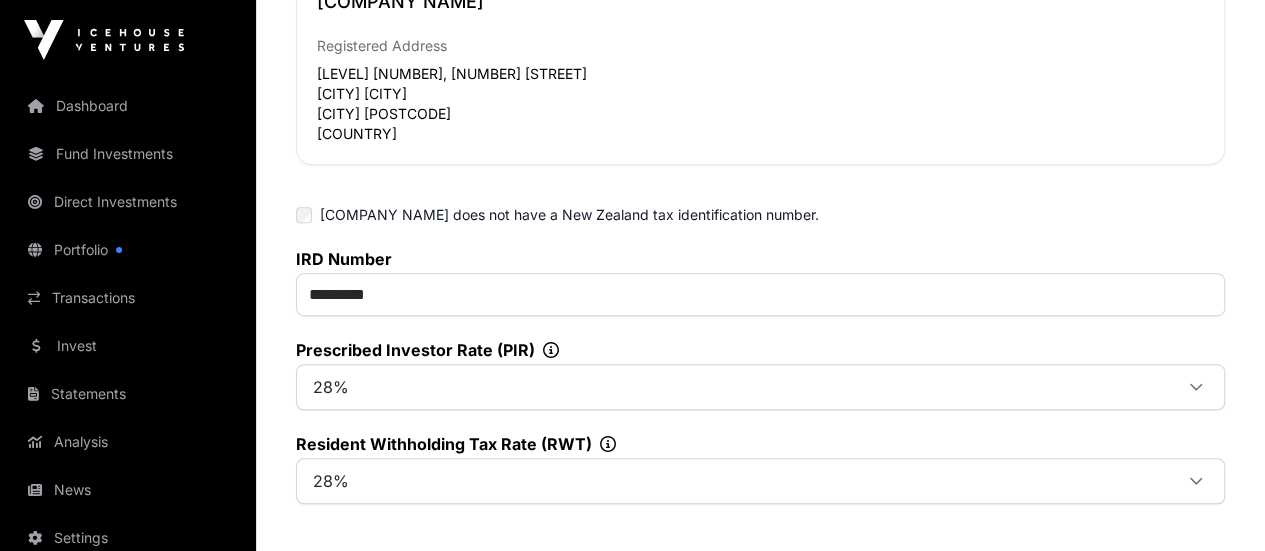 scroll, scrollTop: 600, scrollLeft: 0, axis: vertical 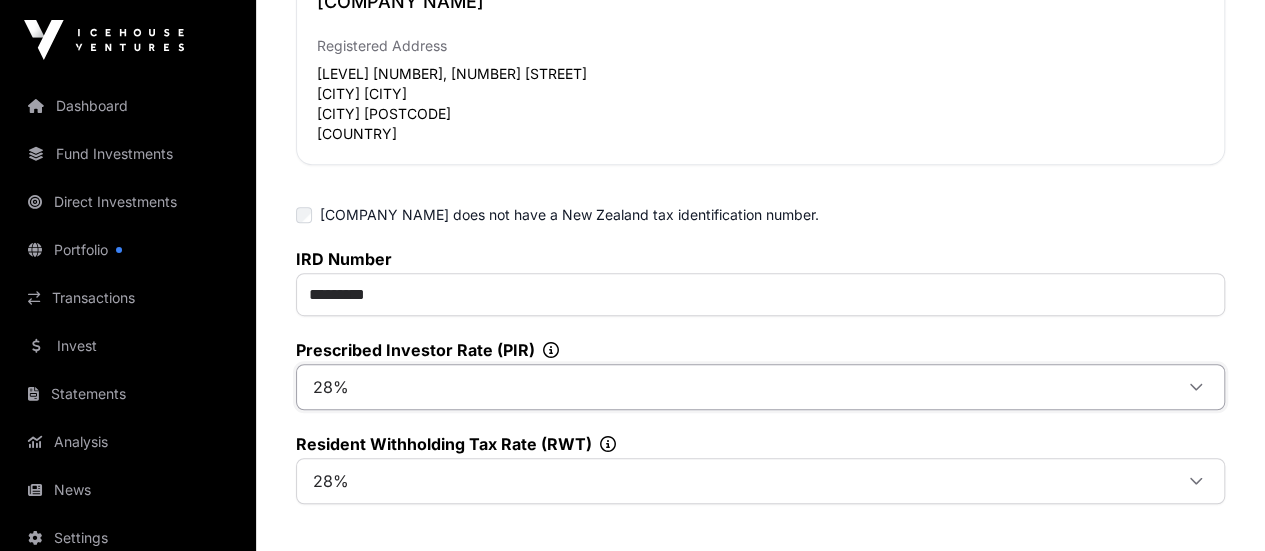 click 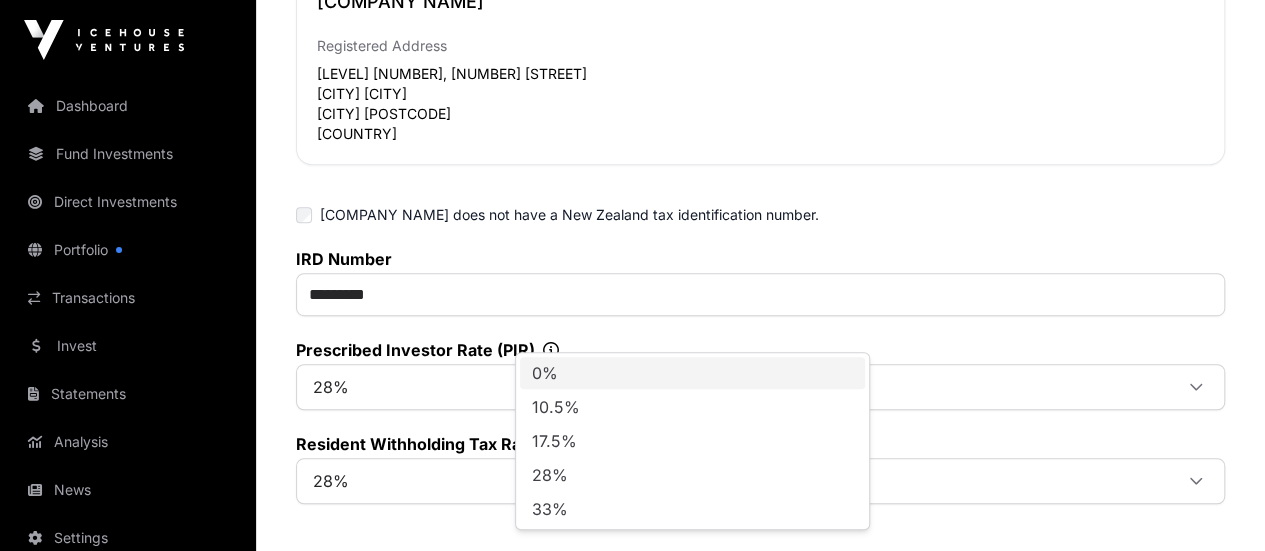 click on "0%" 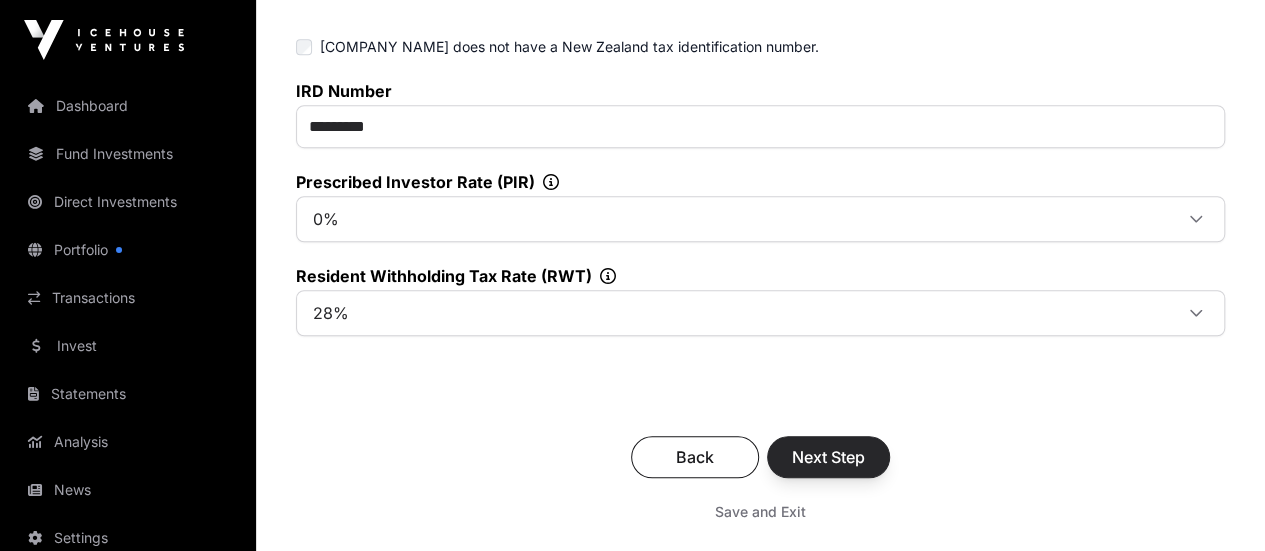 scroll, scrollTop: 700, scrollLeft: 0, axis: vertical 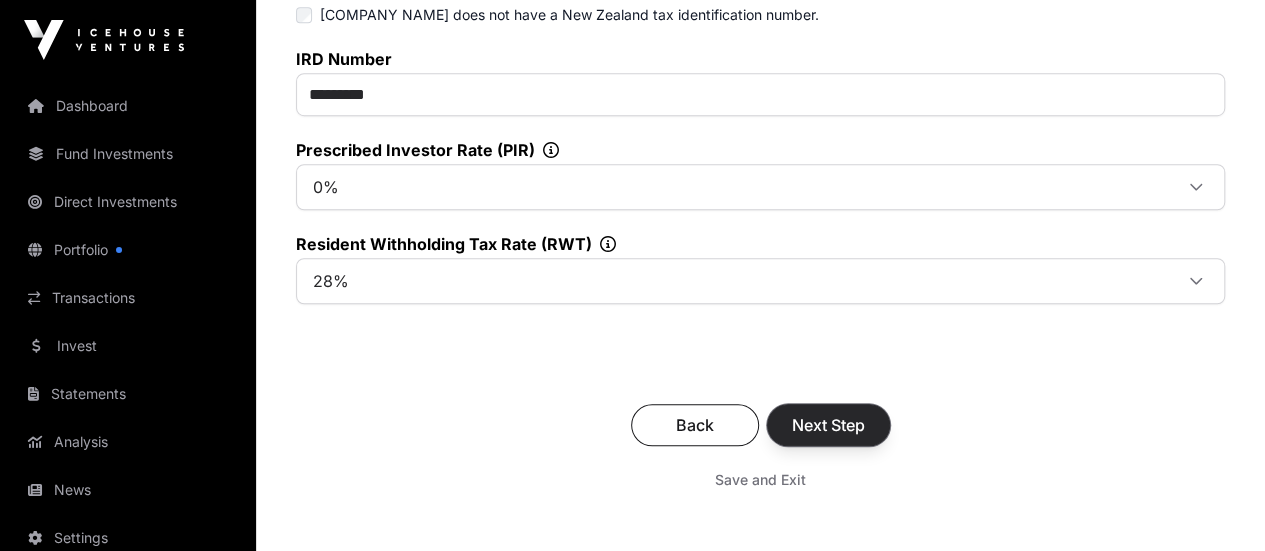 click on "Next Step" 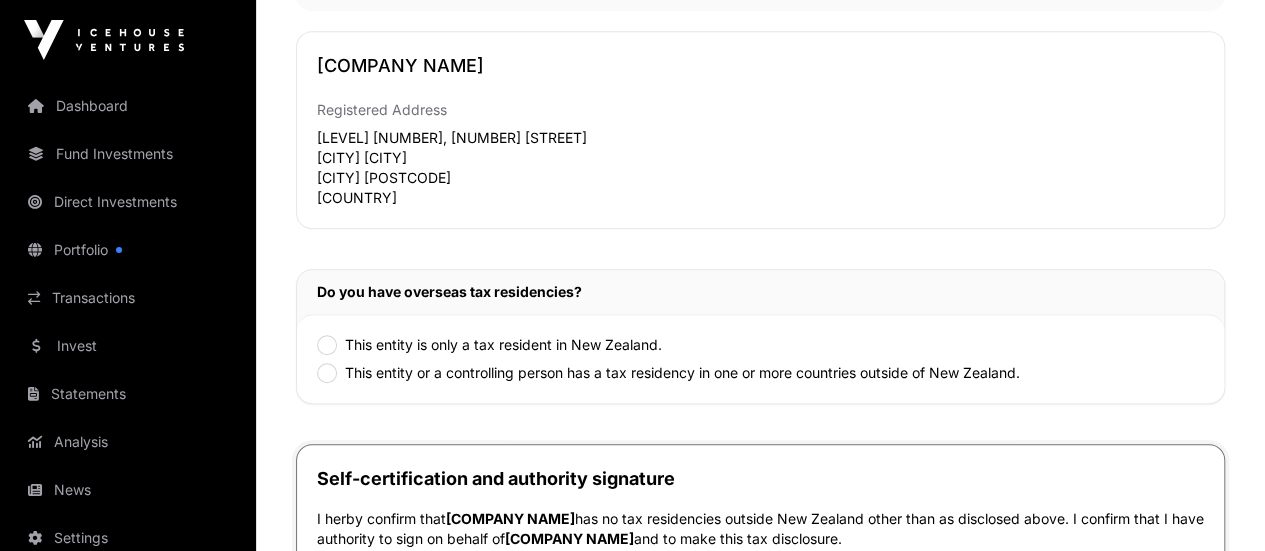 scroll, scrollTop: 600, scrollLeft: 0, axis: vertical 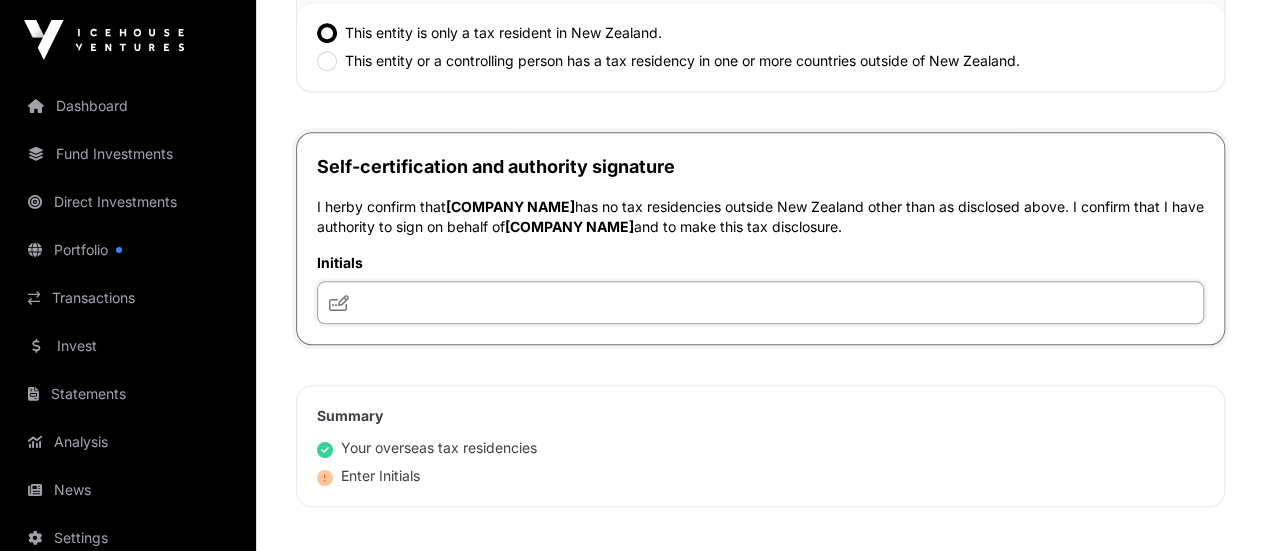 click 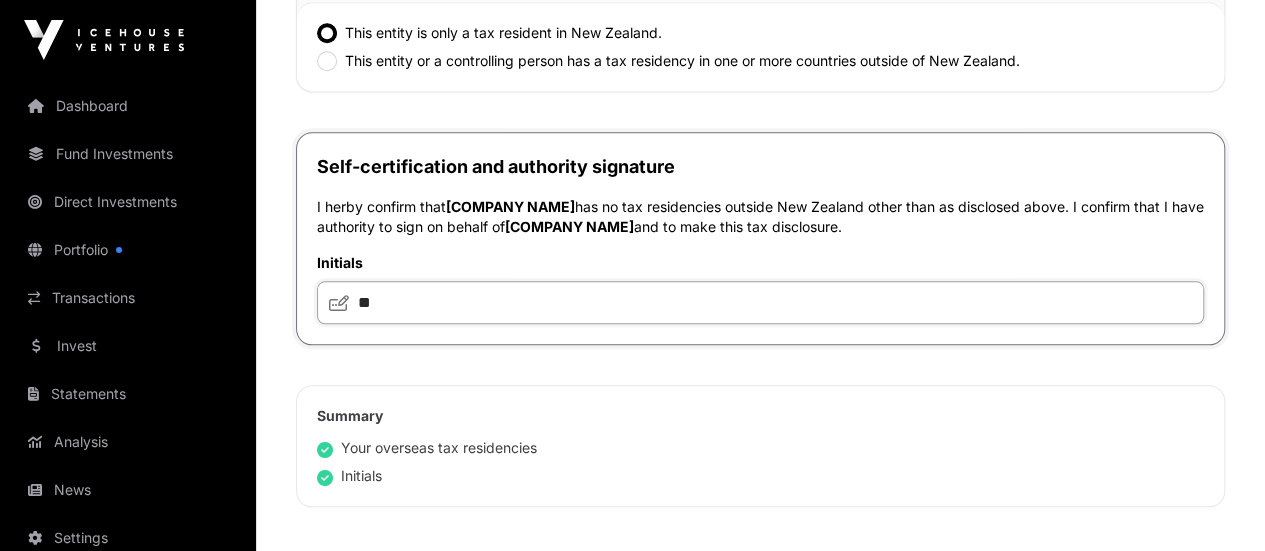 scroll, scrollTop: 1100, scrollLeft: 0, axis: vertical 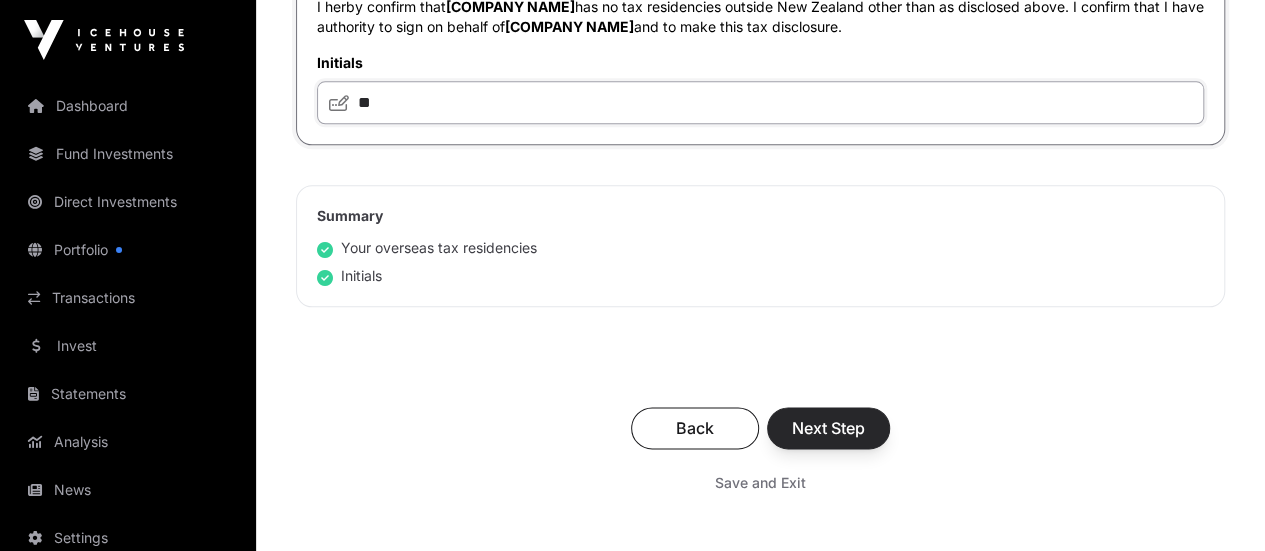 type on "**" 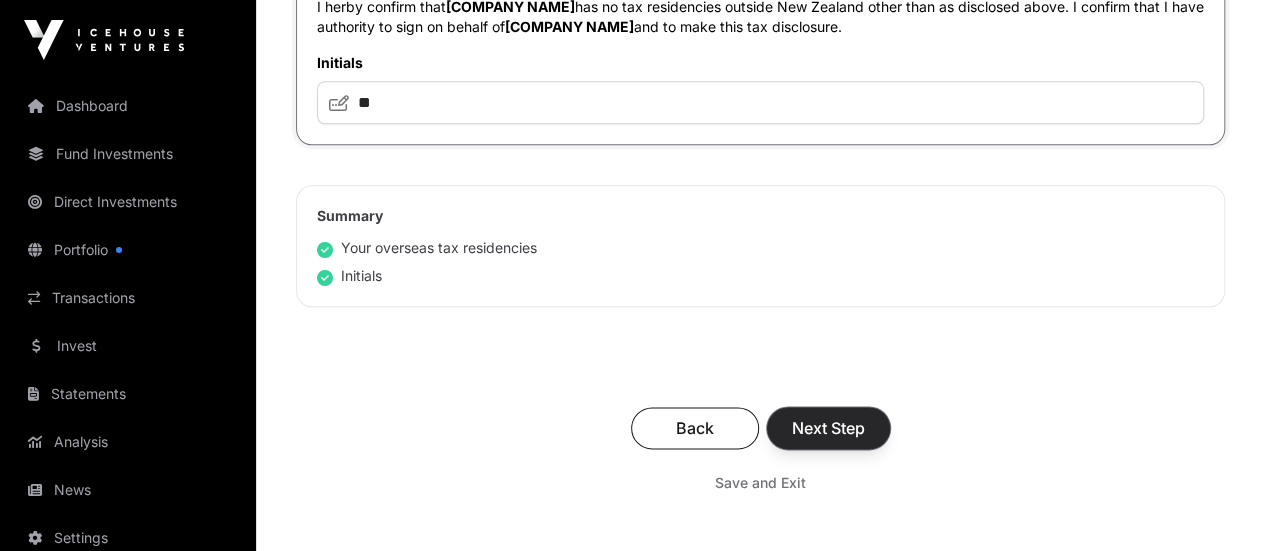 click on "Next Step" 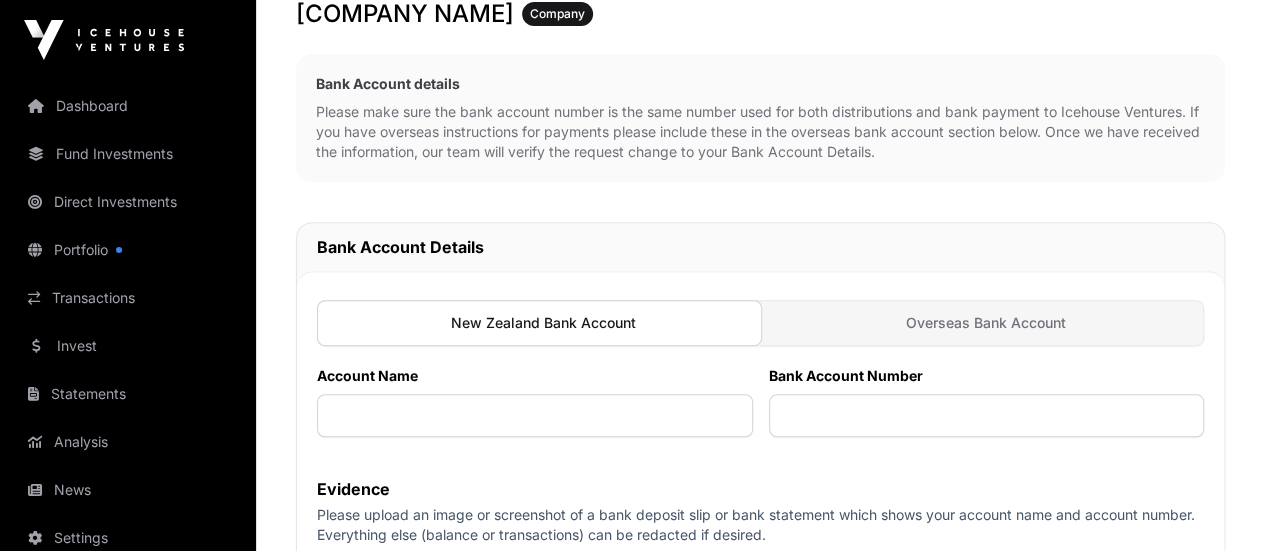 scroll, scrollTop: 400, scrollLeft: 0, axis: vertical 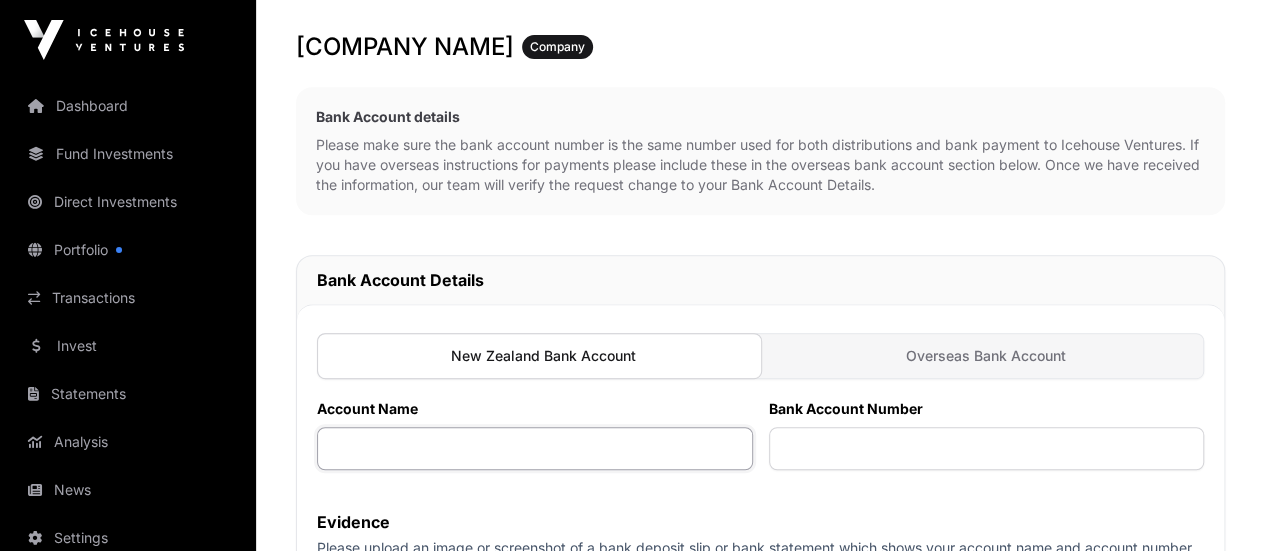 click 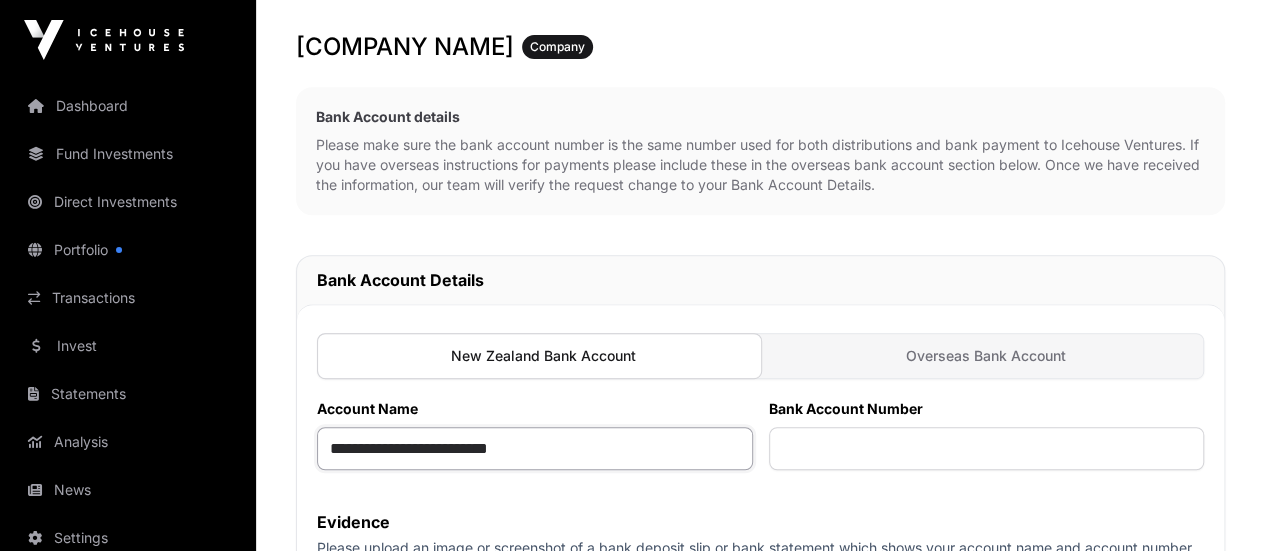 type on "**********" 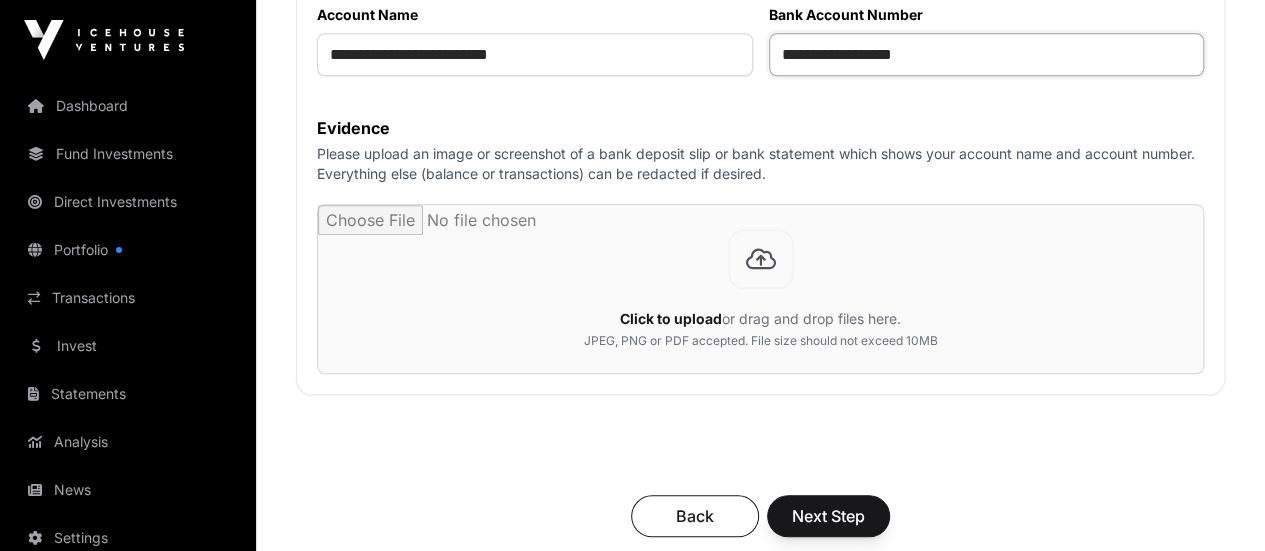 scroll, scrollTop: 800, scrollLeft: 0, axis: vertical 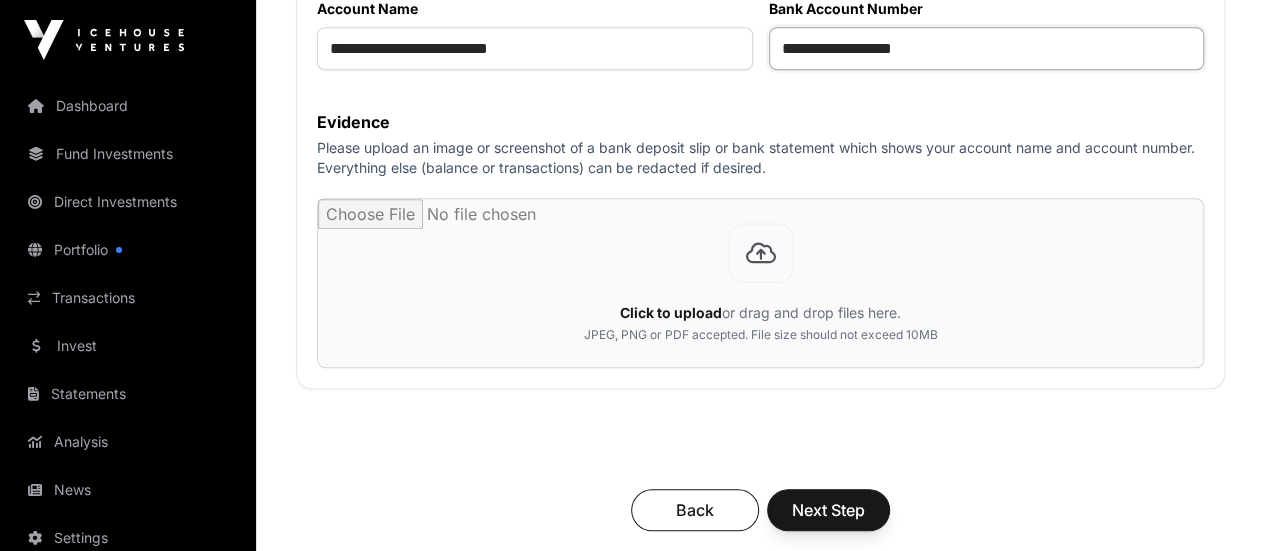 type on "**********" 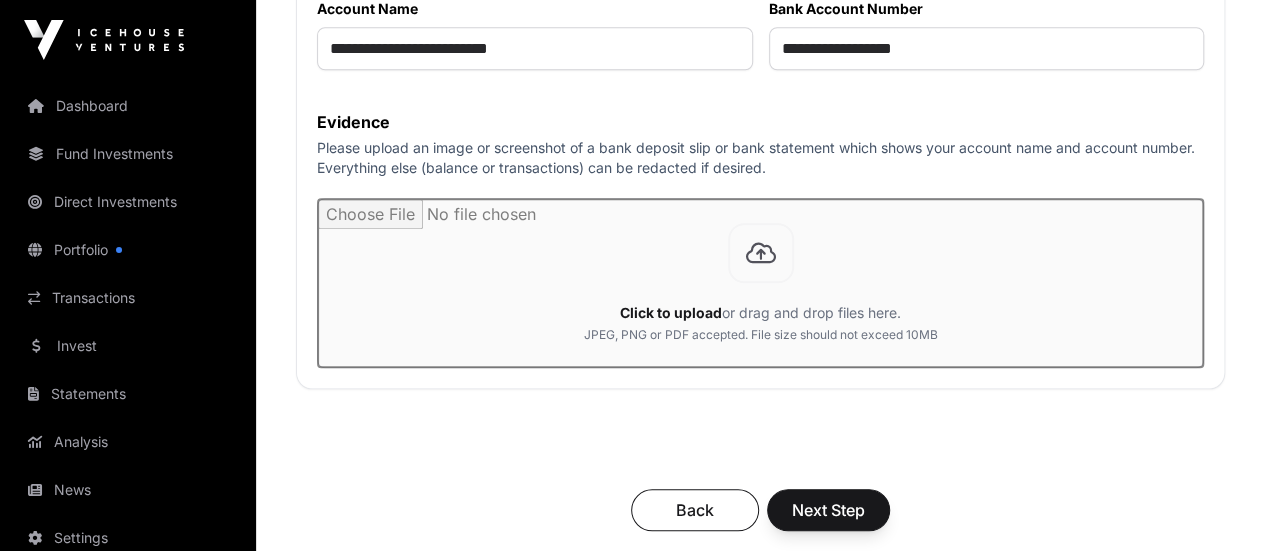click 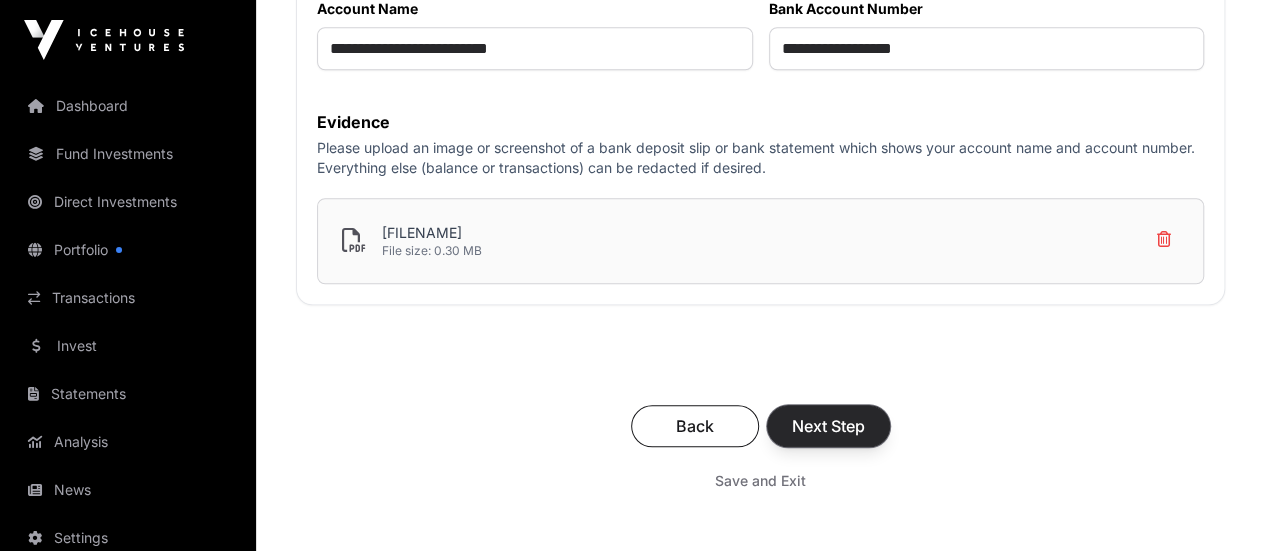 click on "Next Step" 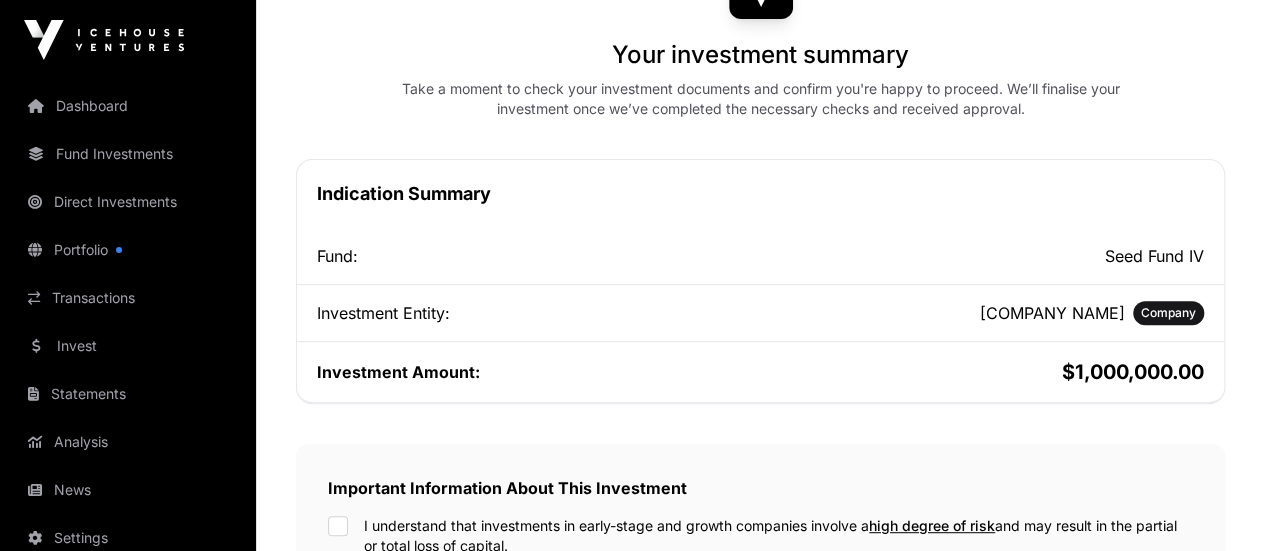 scroll, scrollTop: 300, scrollLeft: 0, axis: vertical 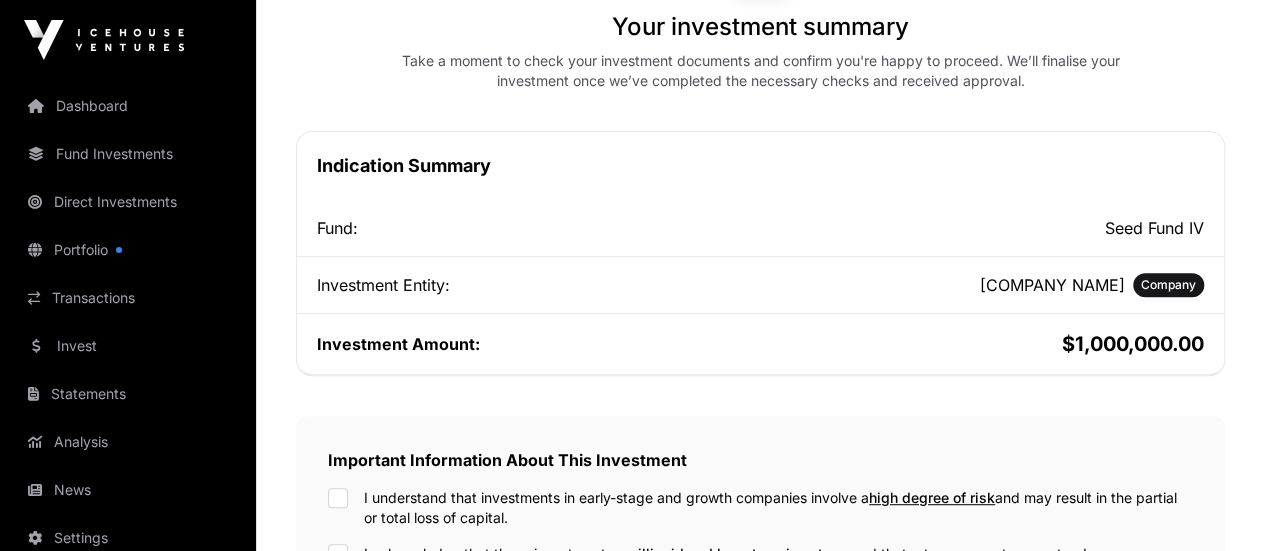 click on "I understand that investments in early-stage and growth companies involve a  high degree of risk  and may result in the partial or total loss of capital." 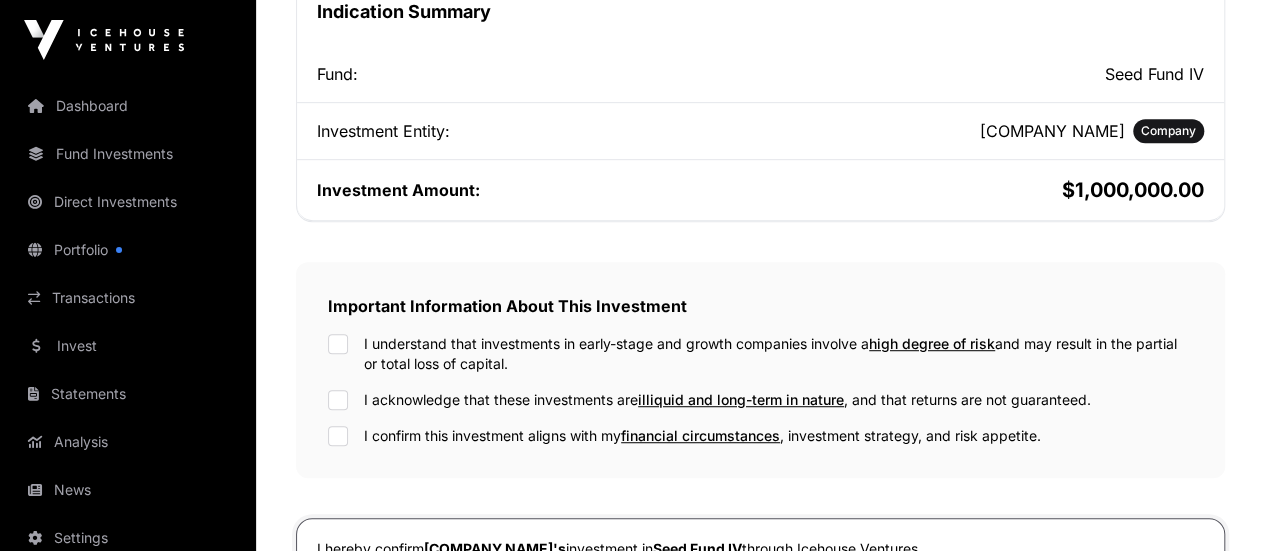 scroll, scrollTop: 500, scrollLeft: 0, axis: vertical 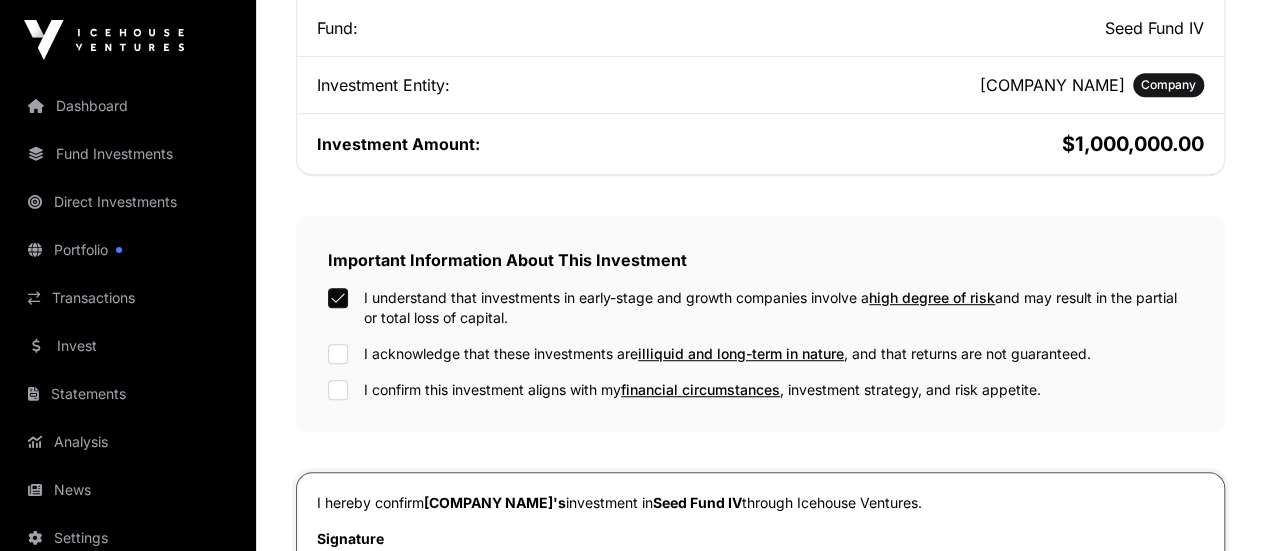 click on "I acknowledge that these investments are  illiquid and long-term in nature , and that returns are not guaranteed." 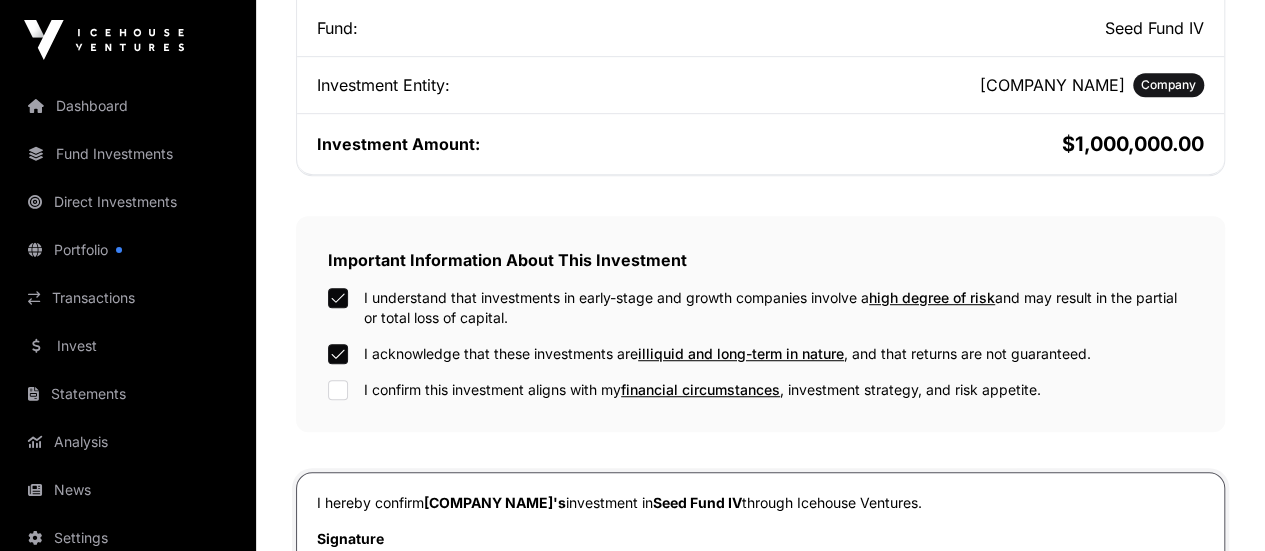 click on "I confirm this investment aligns with my  financial circumstances , investment strategy, and risk appetite." 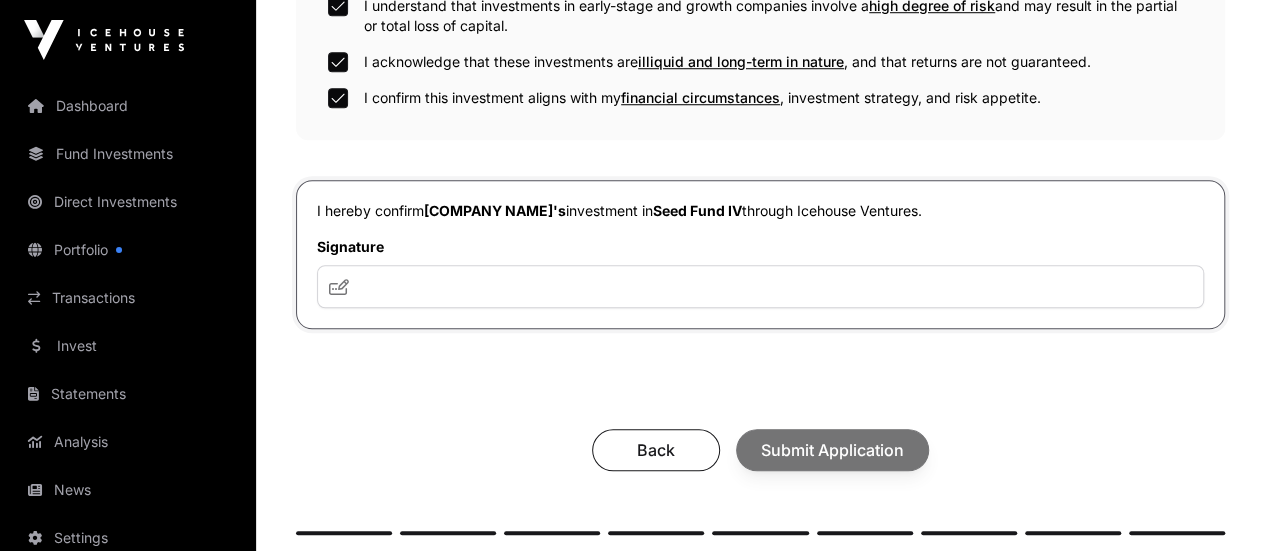 scroll, scrollTop: 800, scrollLeft: 0, axis: vertical 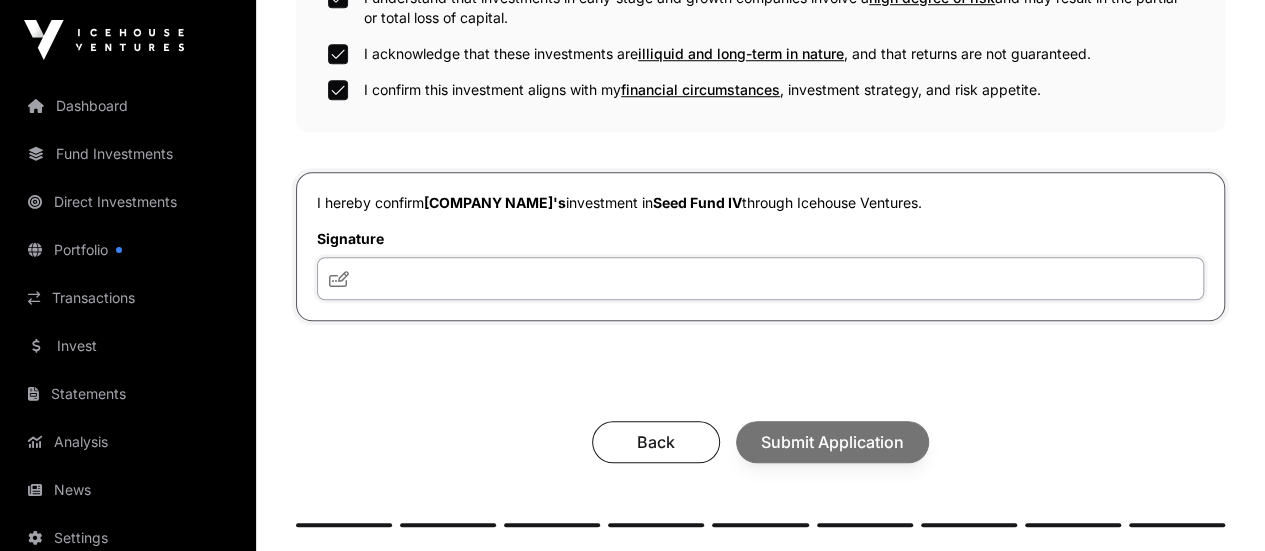 click 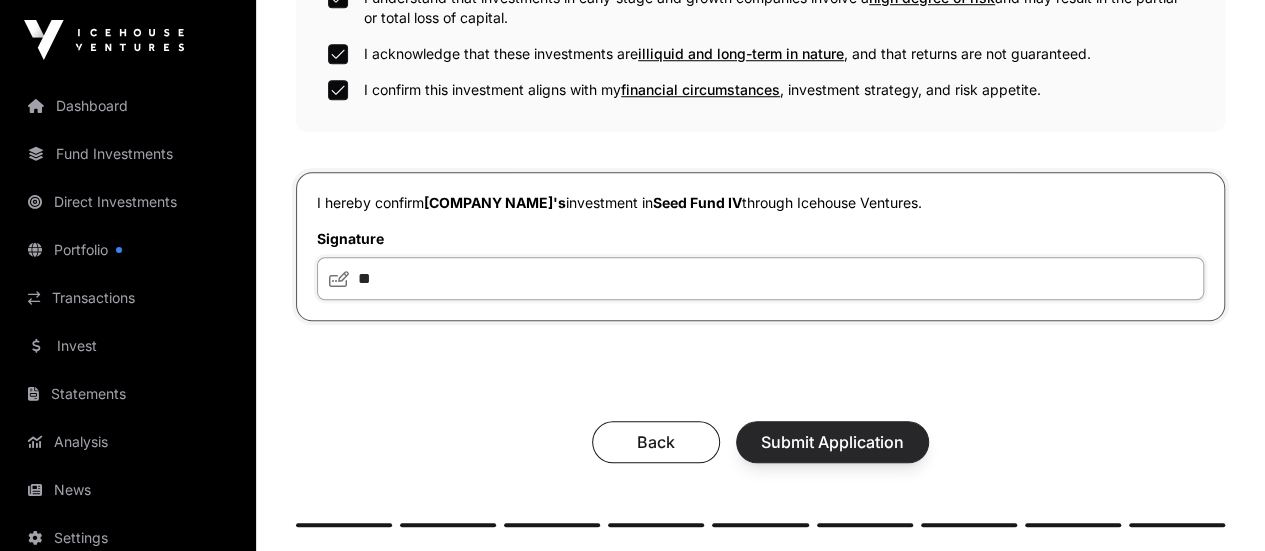 type on "**" 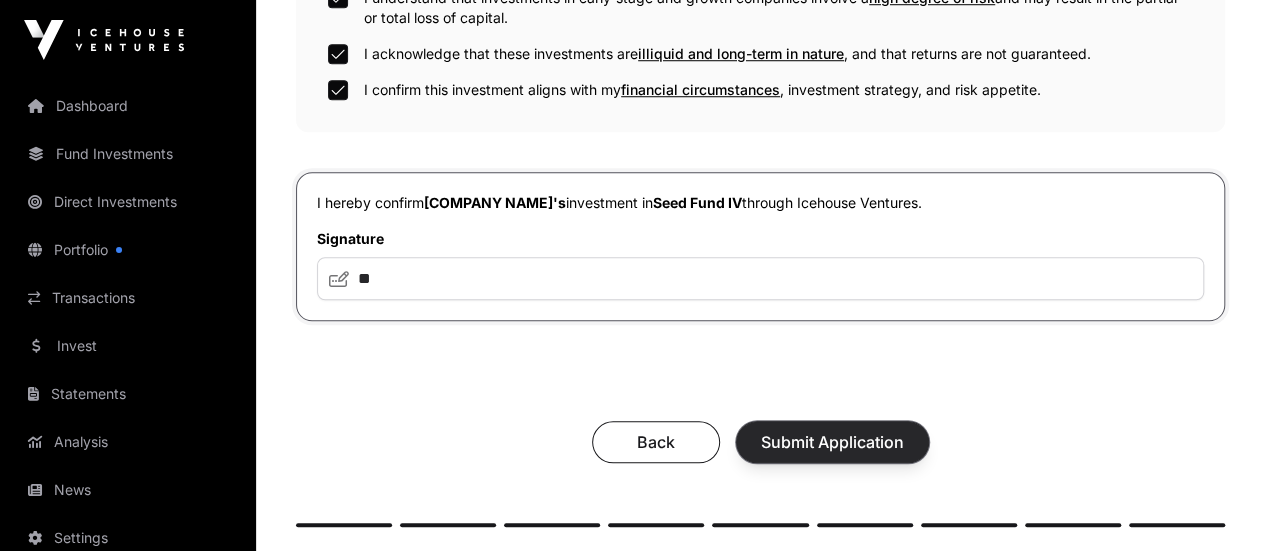 click on "Submit Application" 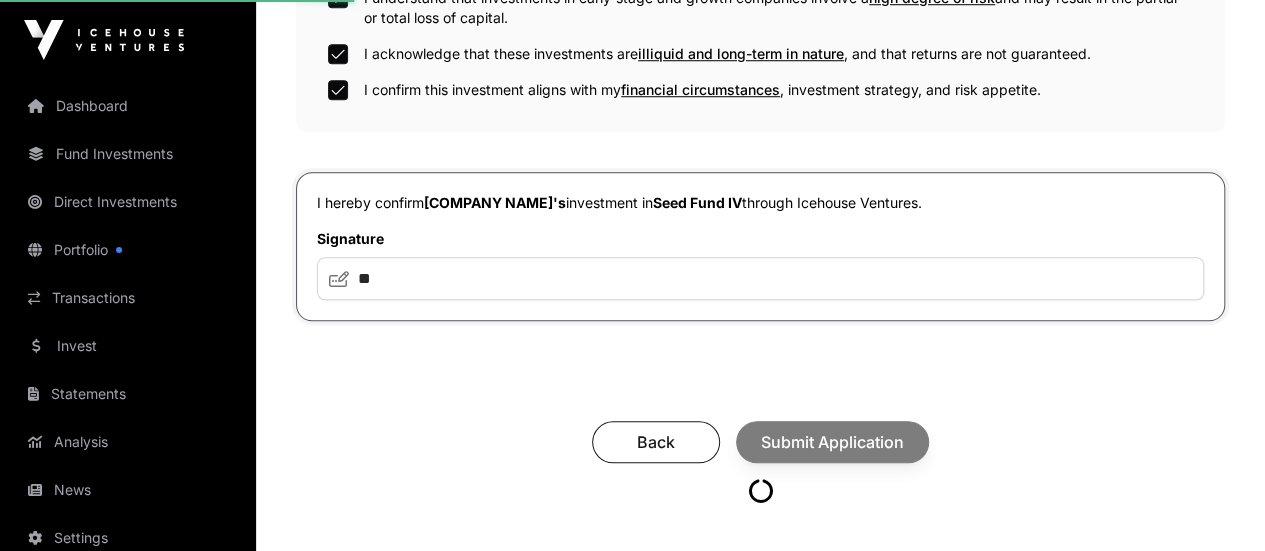 scroll, scrollTop: 0, scrollLeft: 0, axis: both 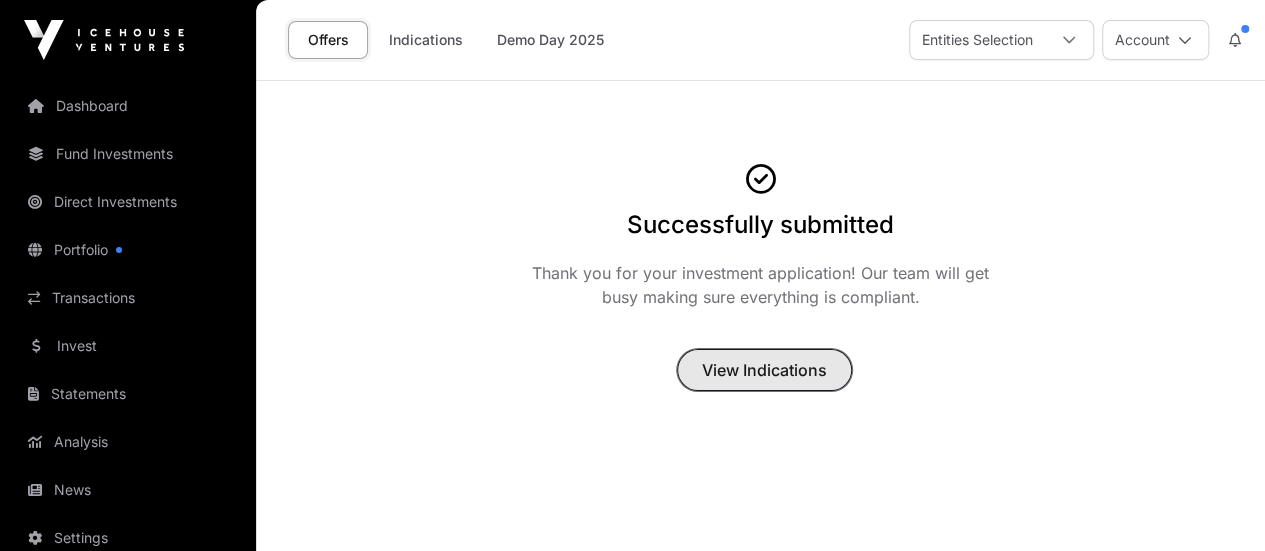 click on "View Indications" 